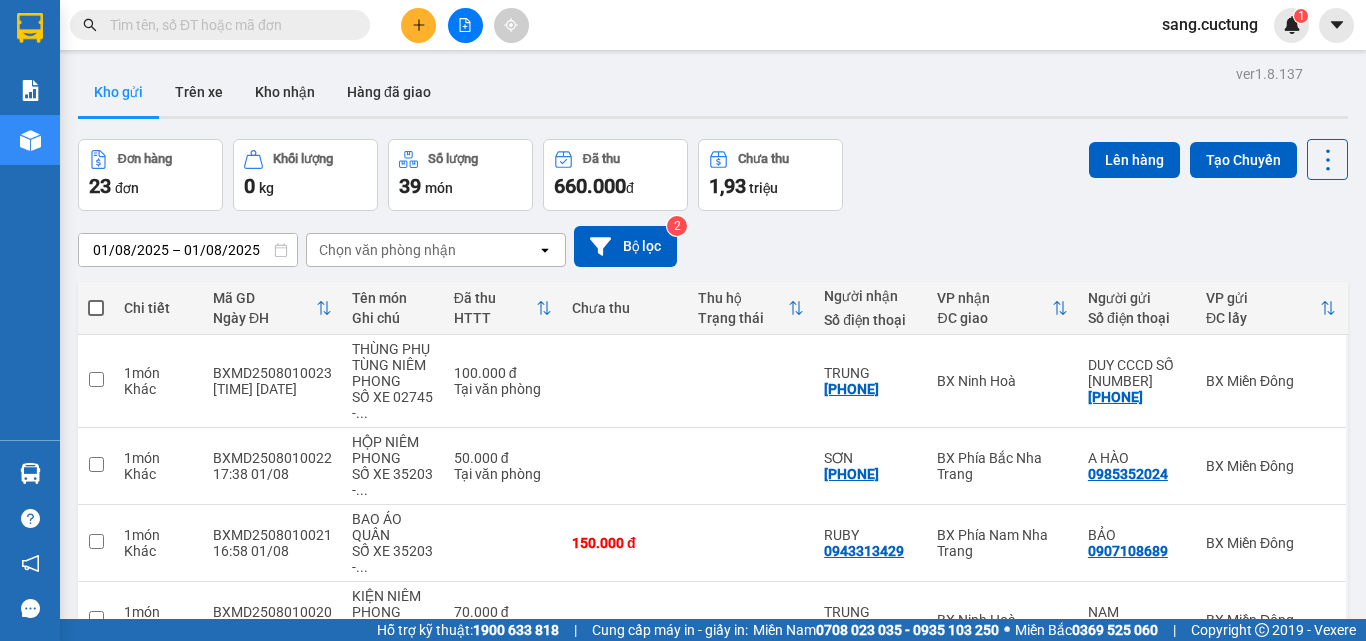 scroll, scrollTop: 0, scrollLeft: 0, axis: both 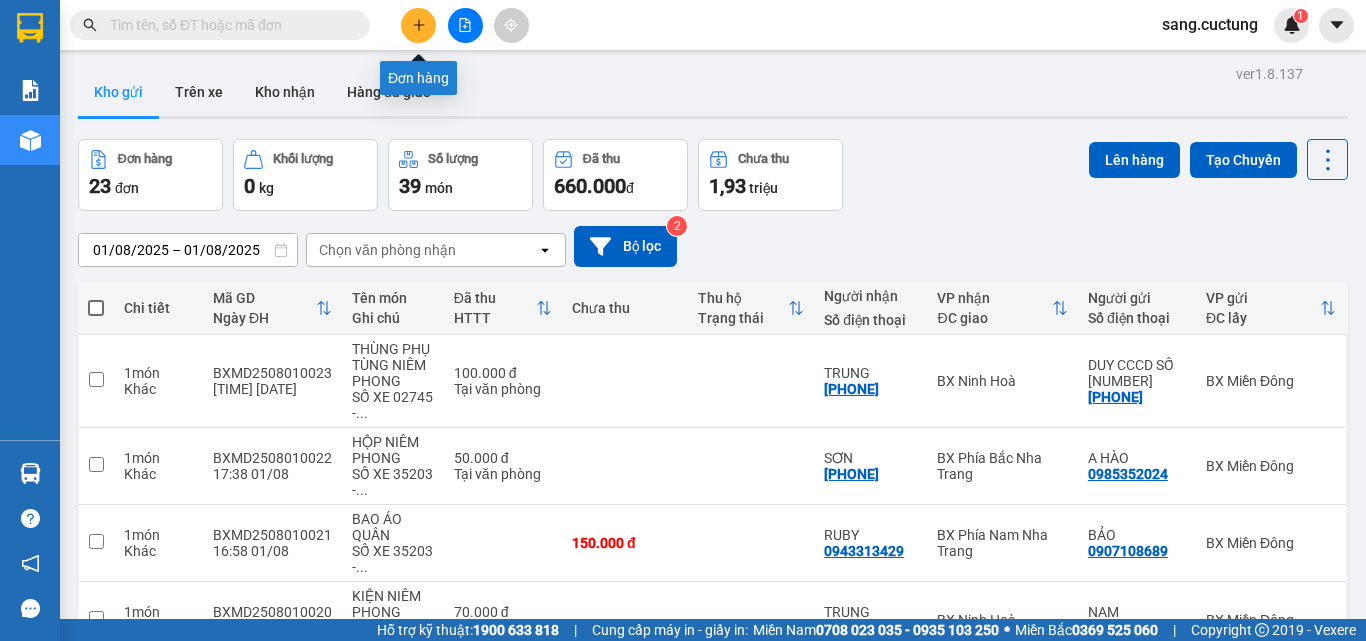 click 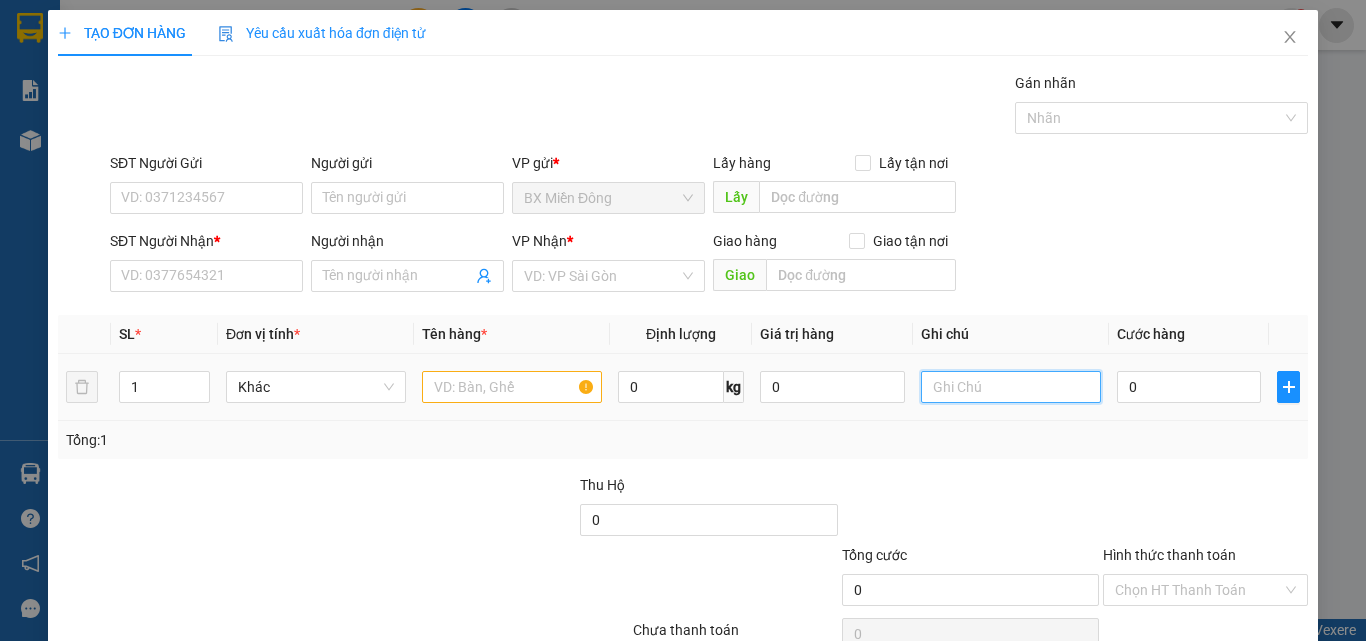 click at bounding box center [1011, 387] 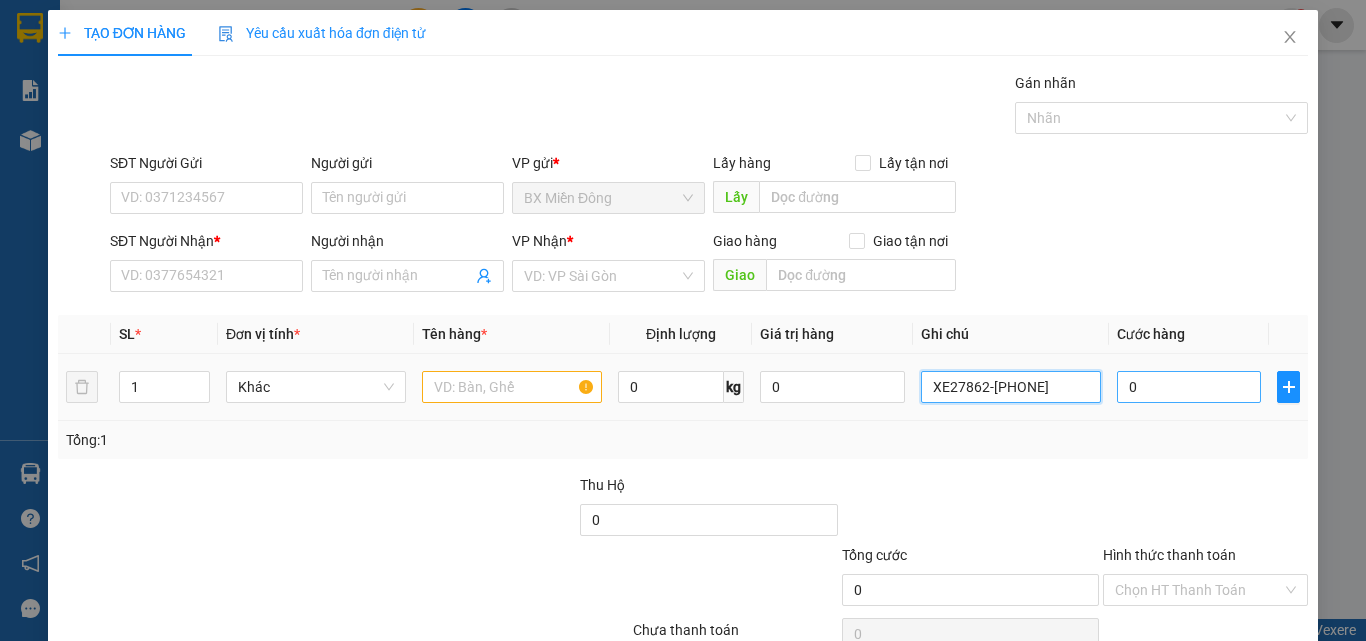 type on "XE27862-[PHONE]" 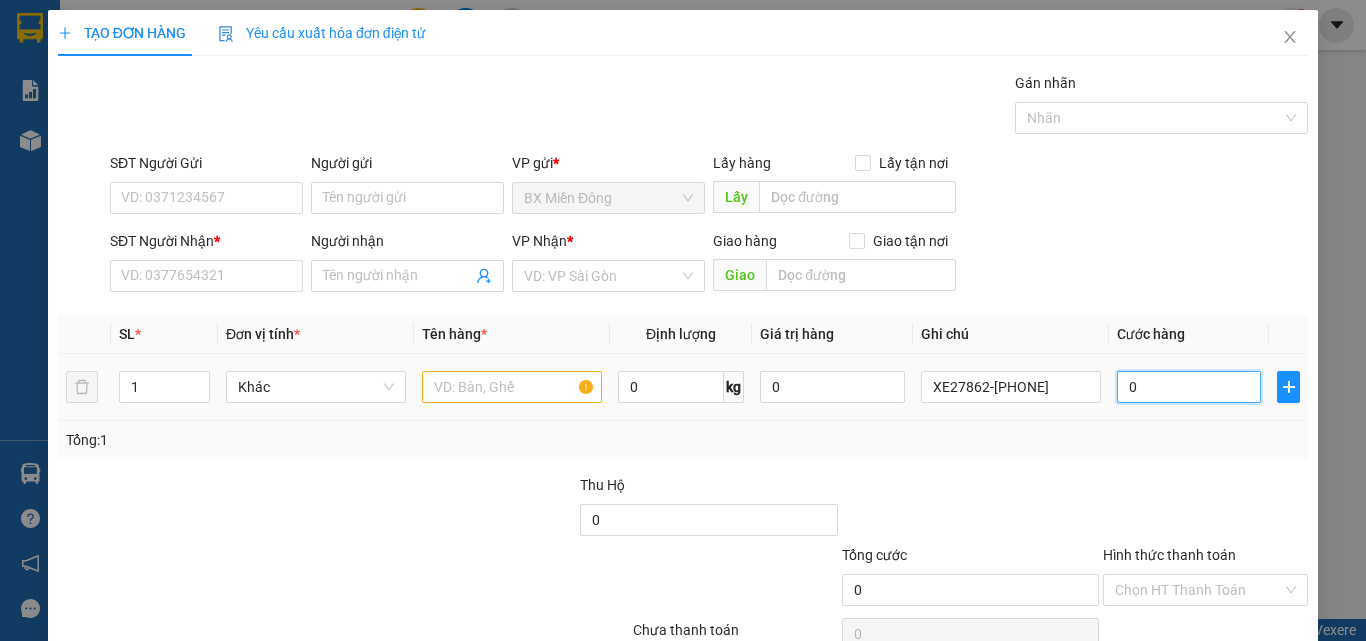 click on "0" at bounding box center (1189, 387) 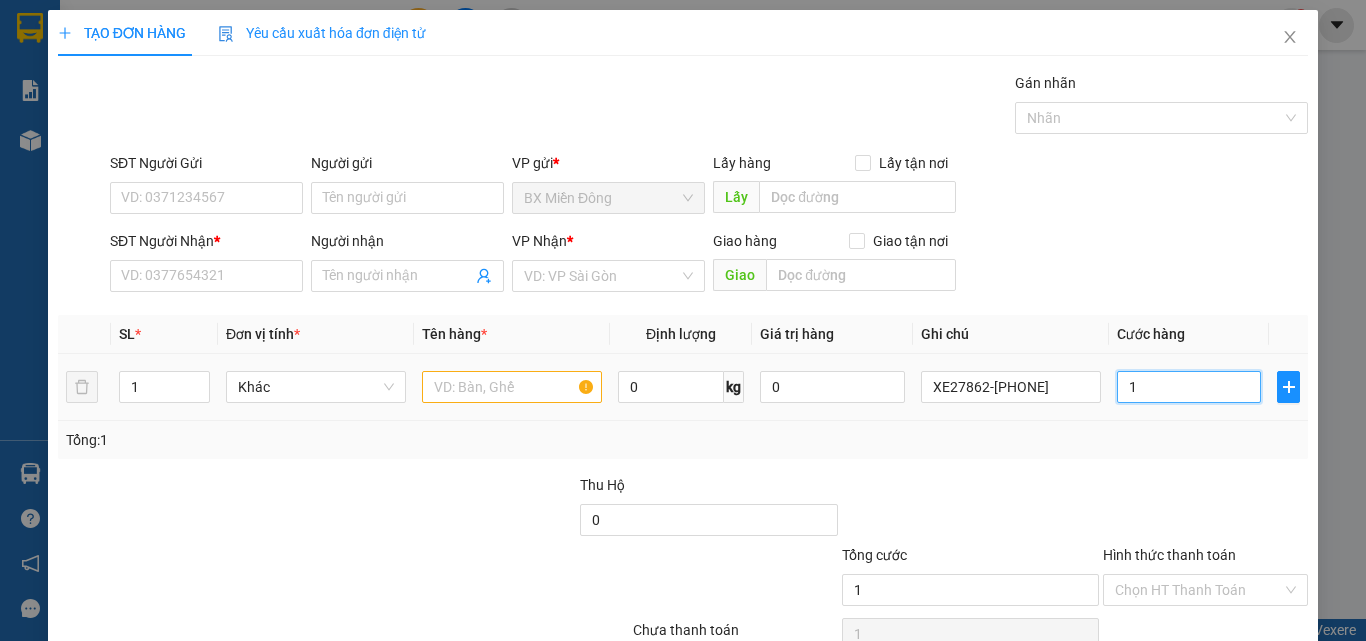 type on "14" 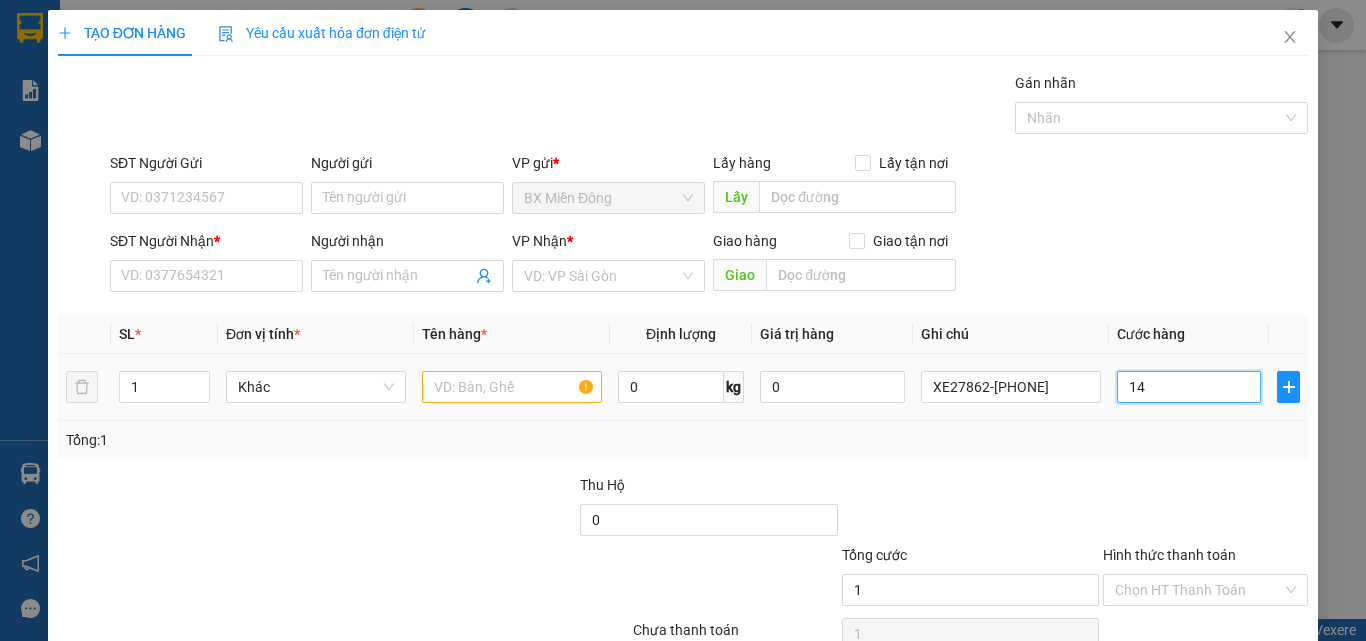 type on "14" 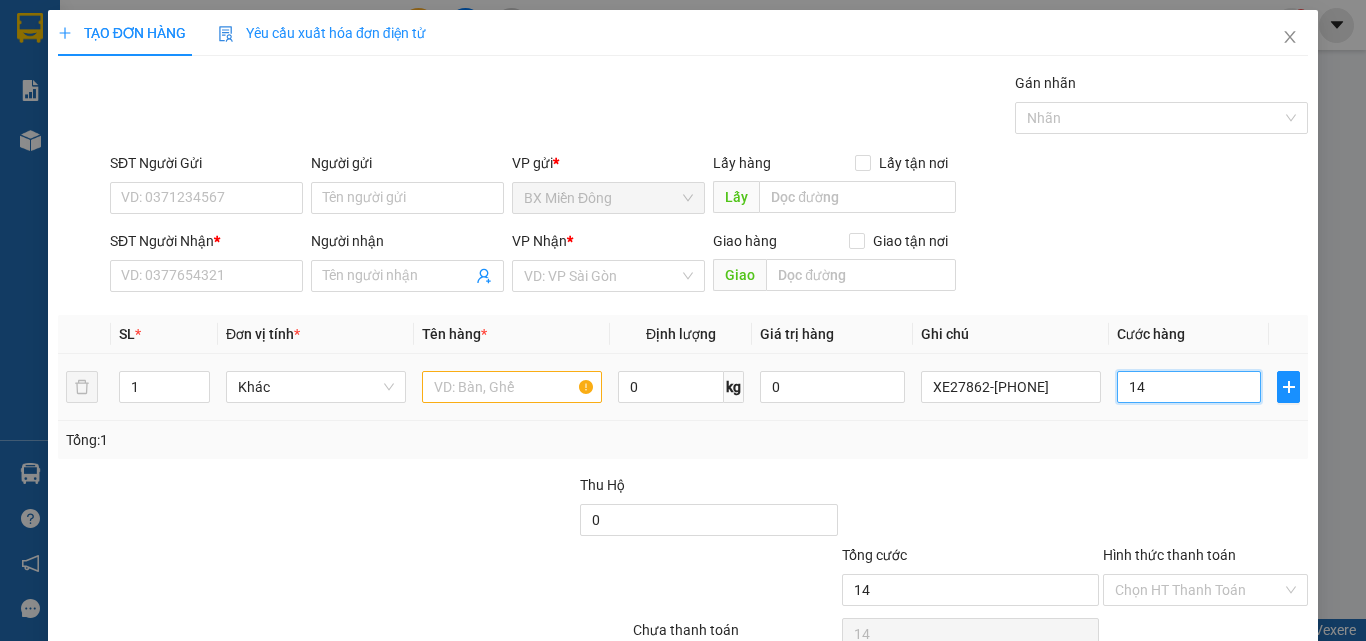 type on "1" 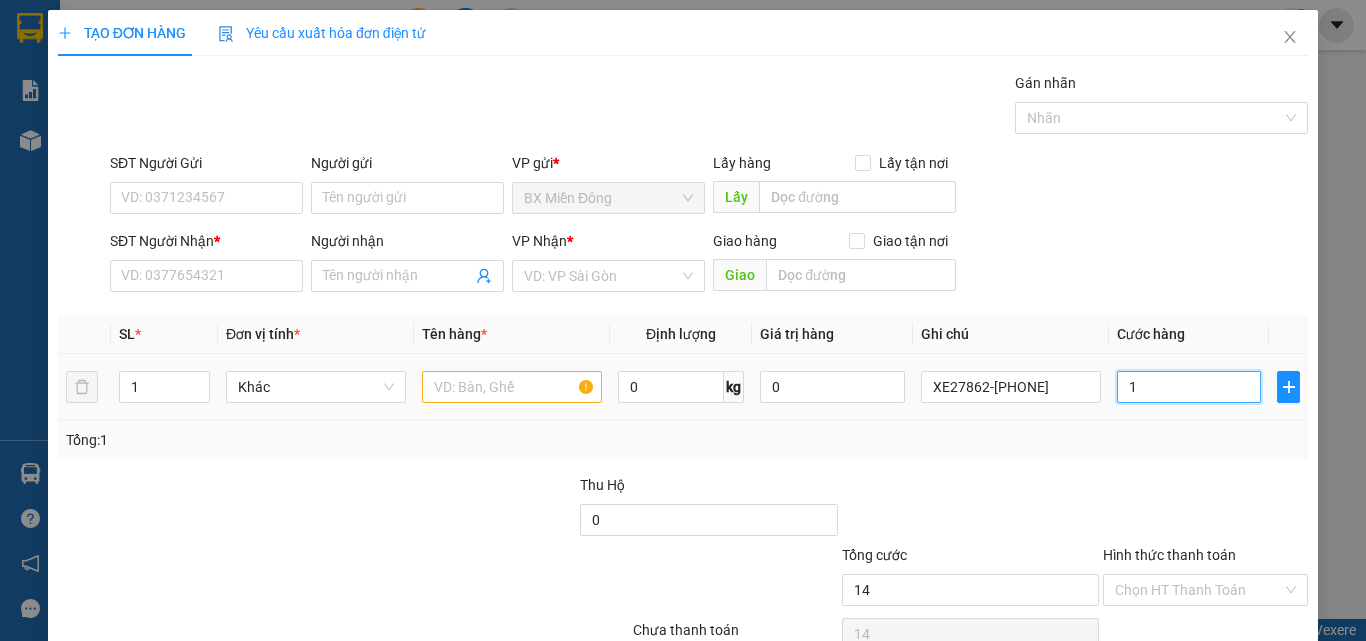 type on "1" 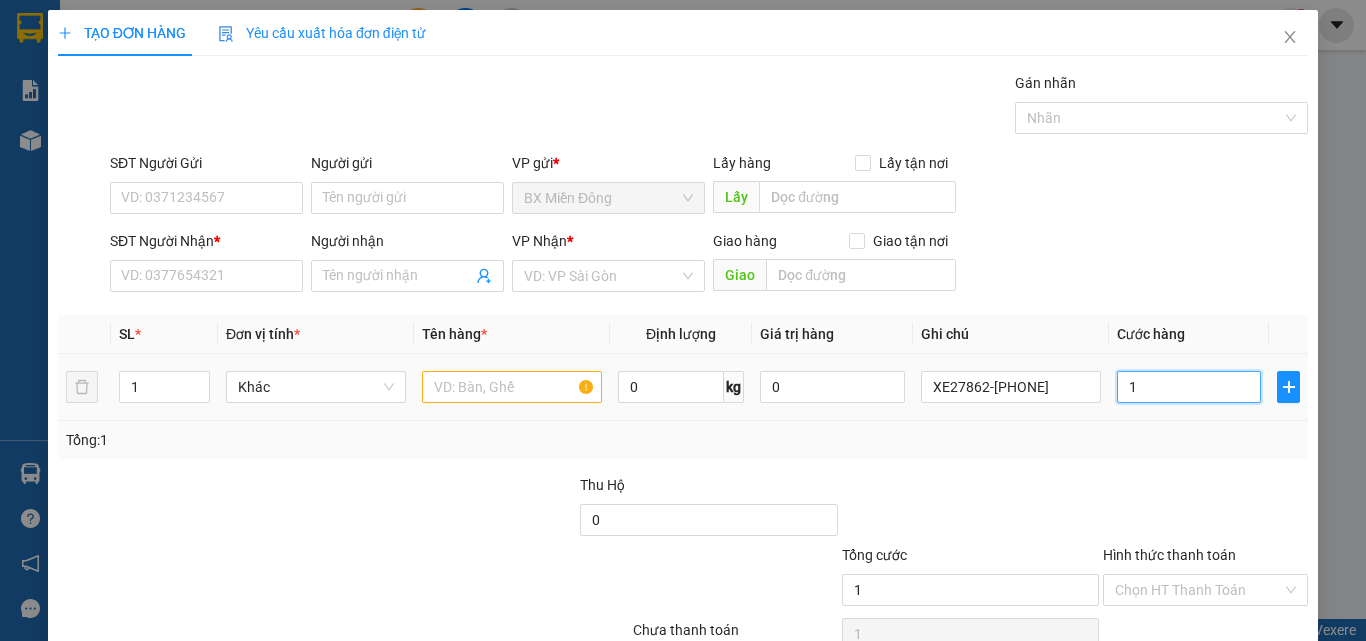 type on "15" 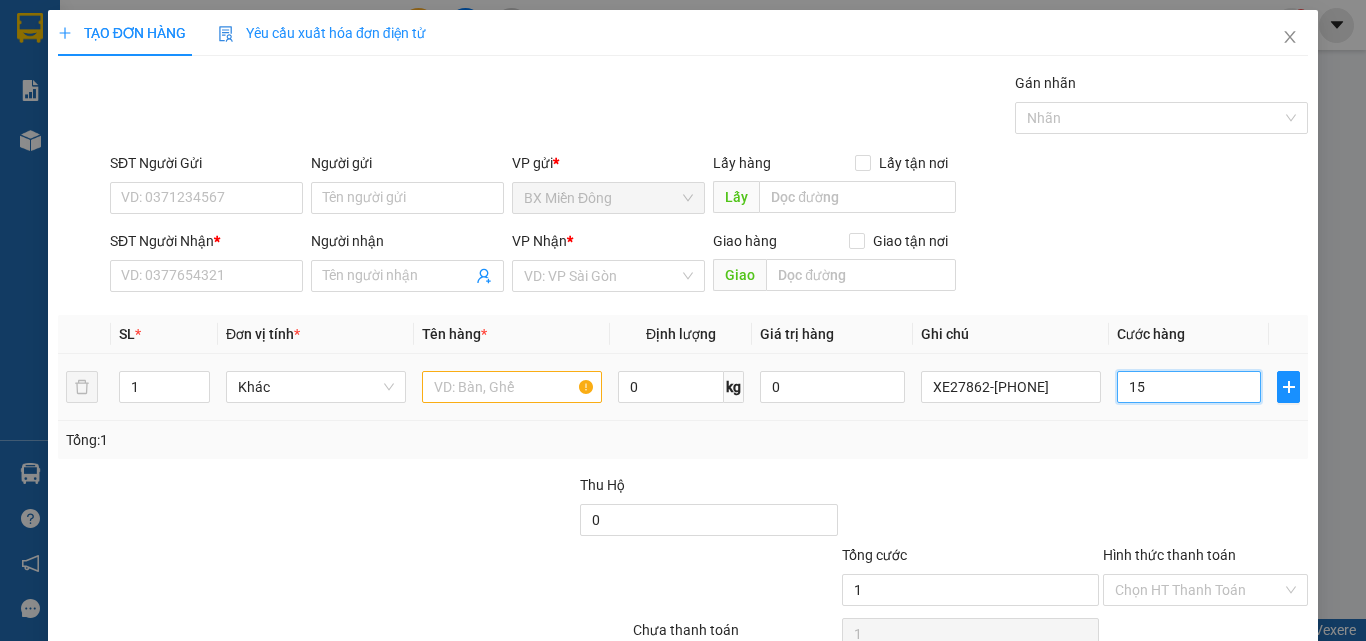 type on "15" 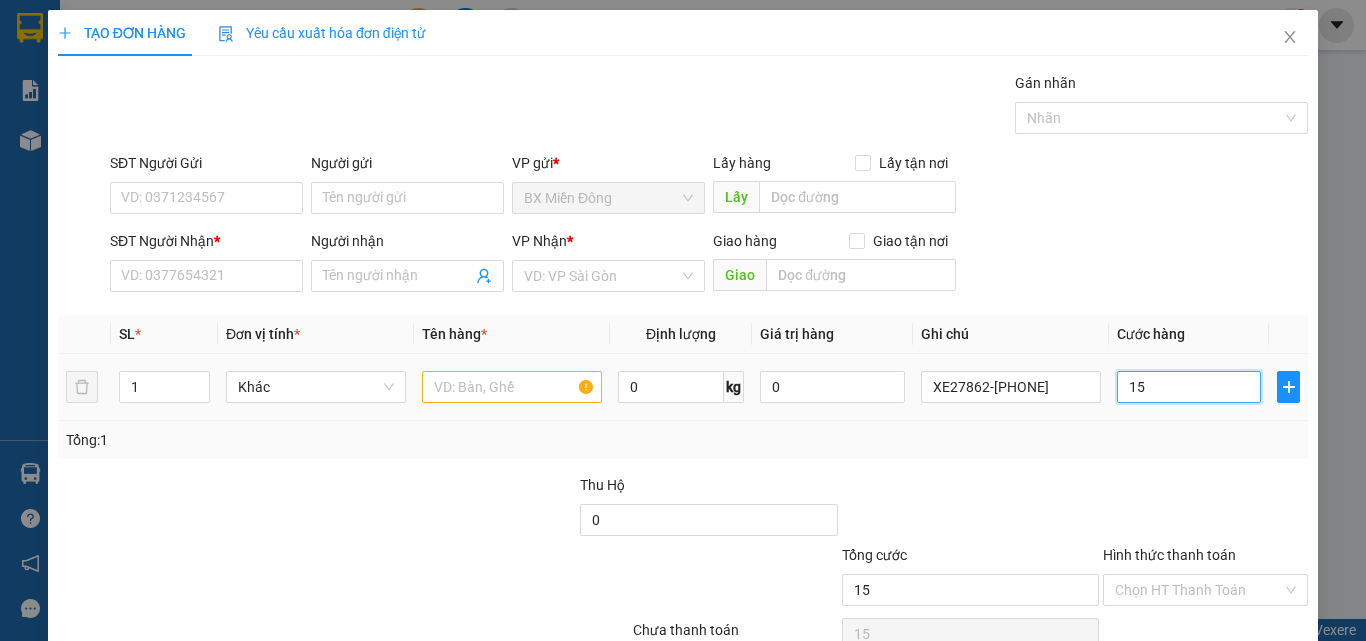 type on "150" 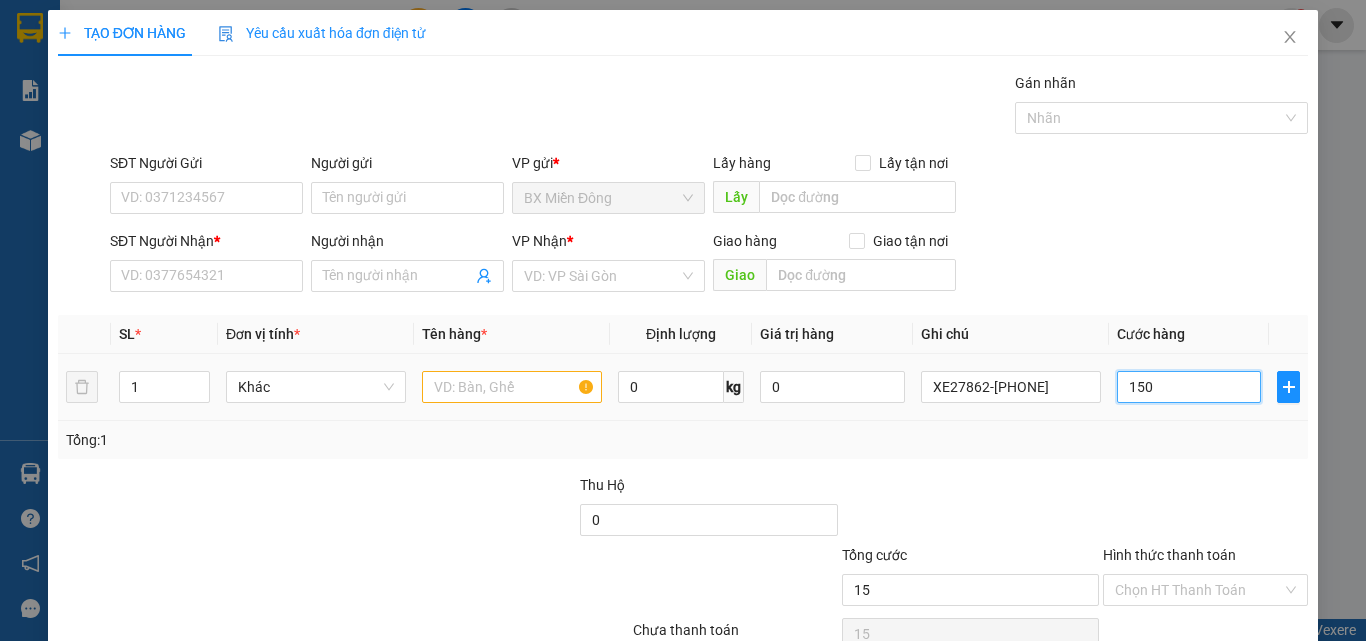 type on "150" 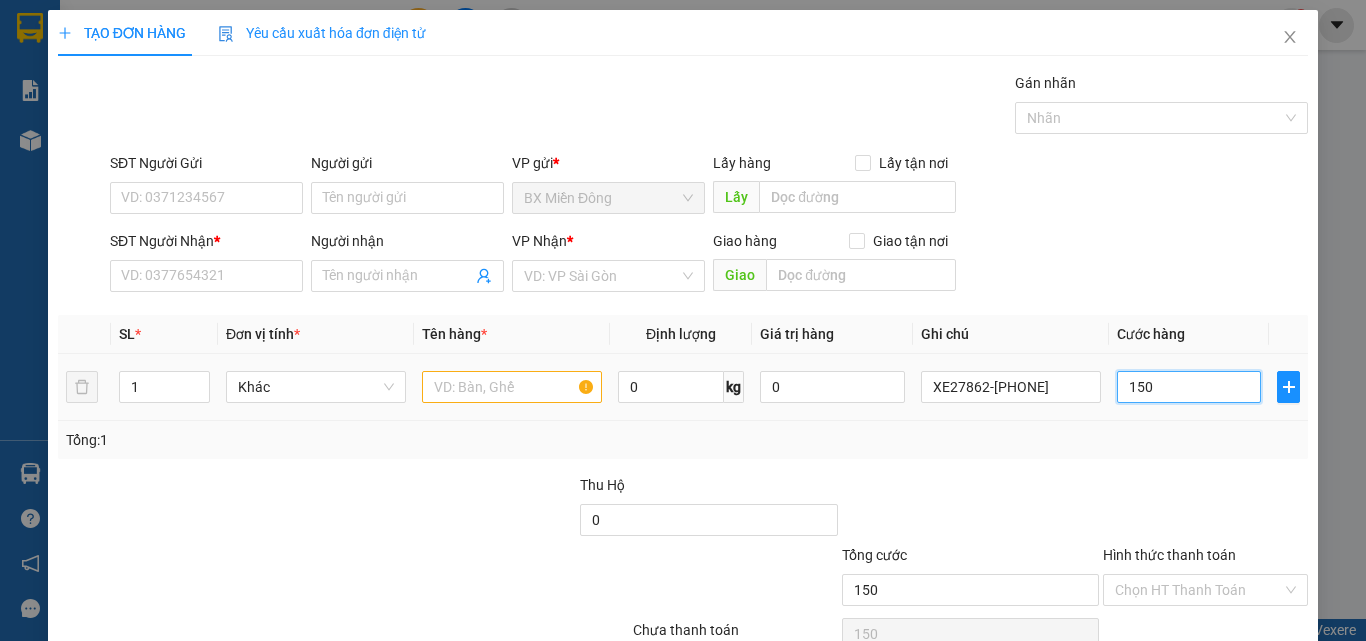 type on "1.500" 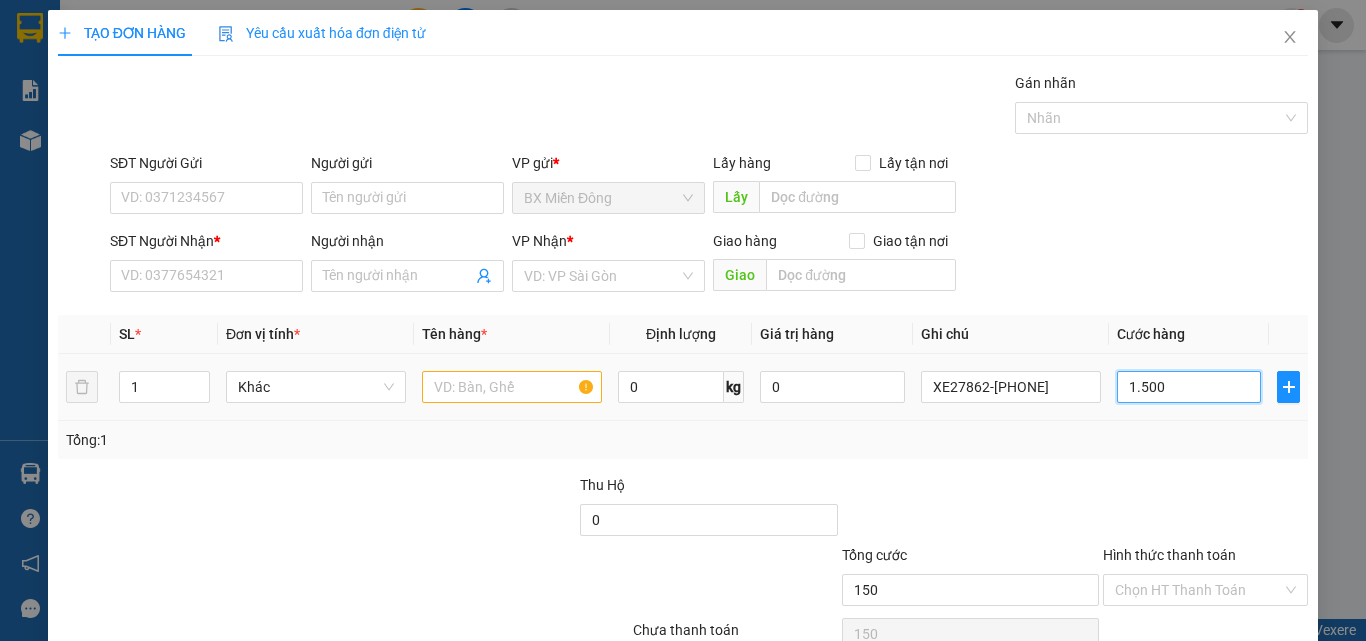 type on "1.500" 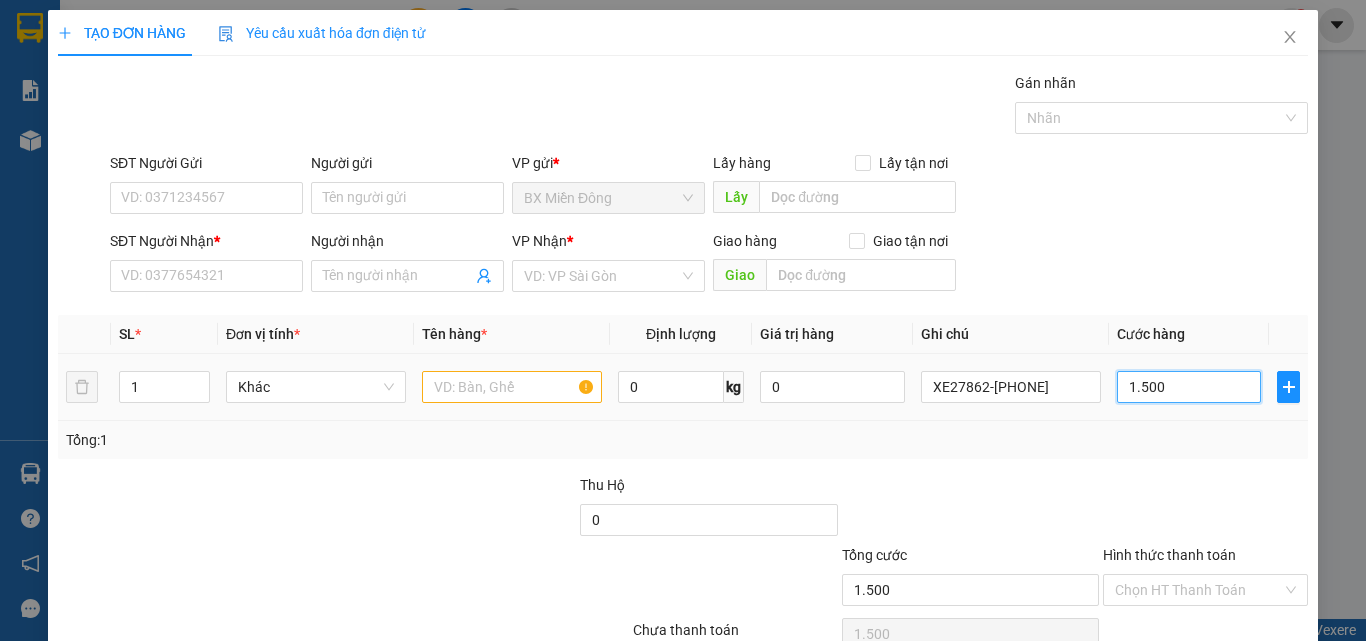 type on "15.000" 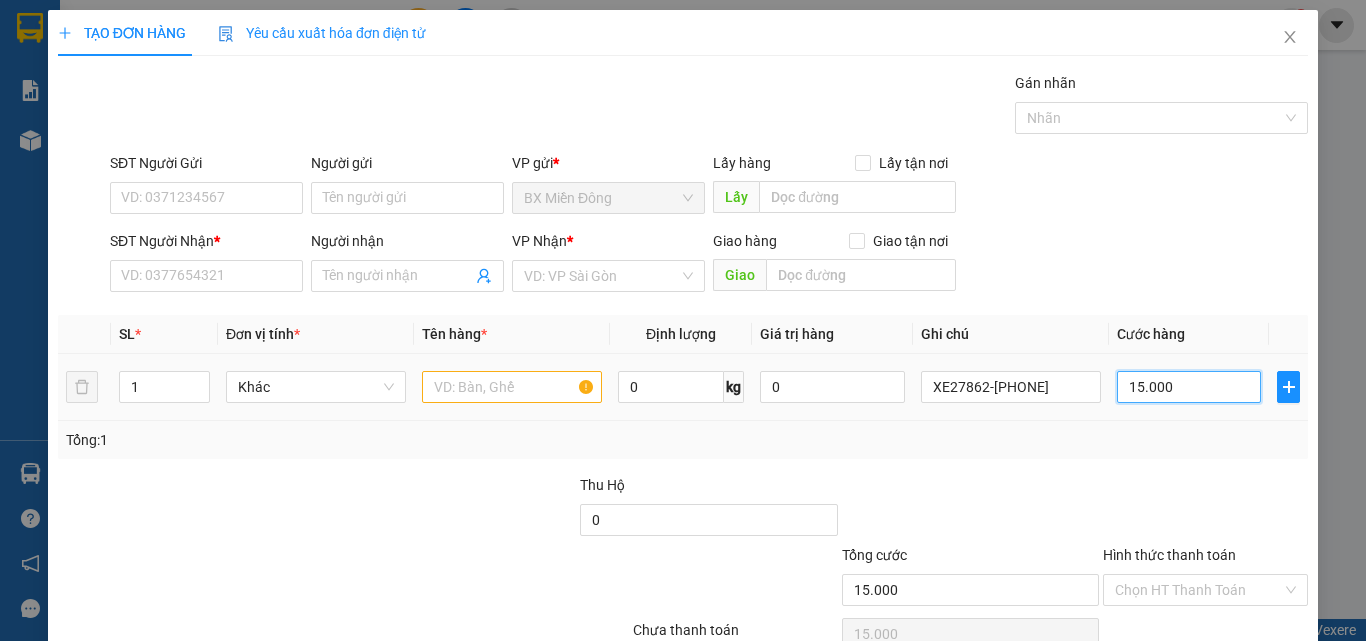 type on "150.000" 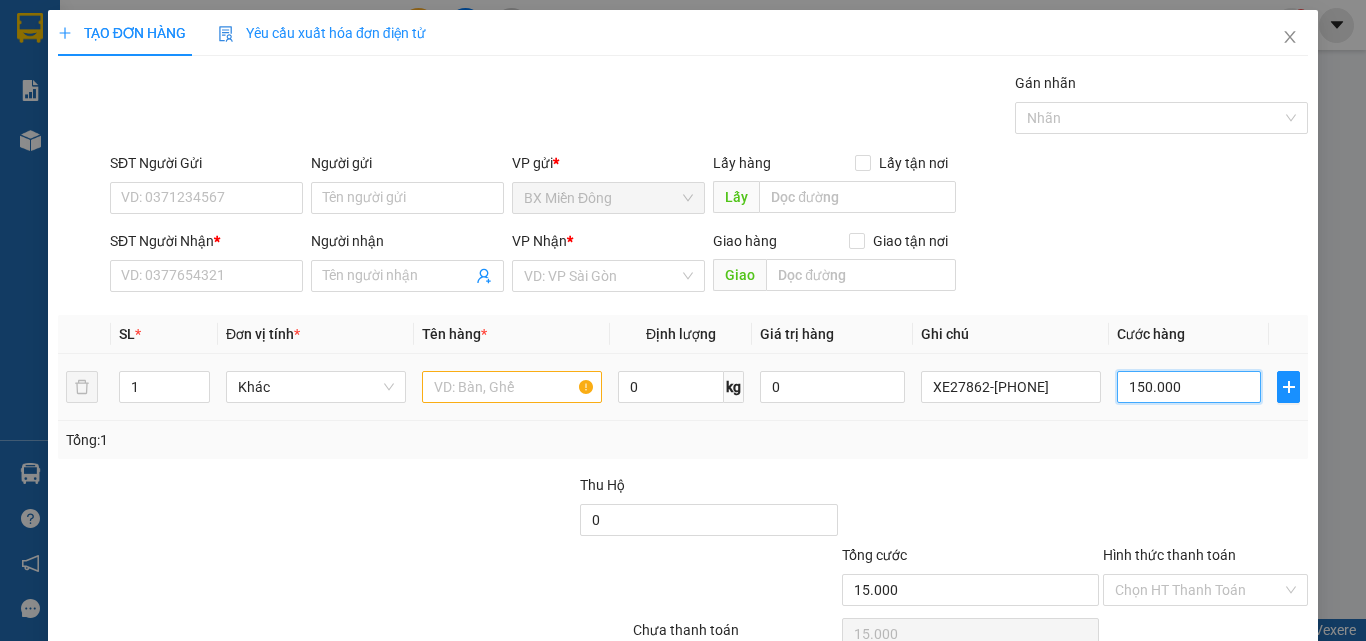 type on "150.000" 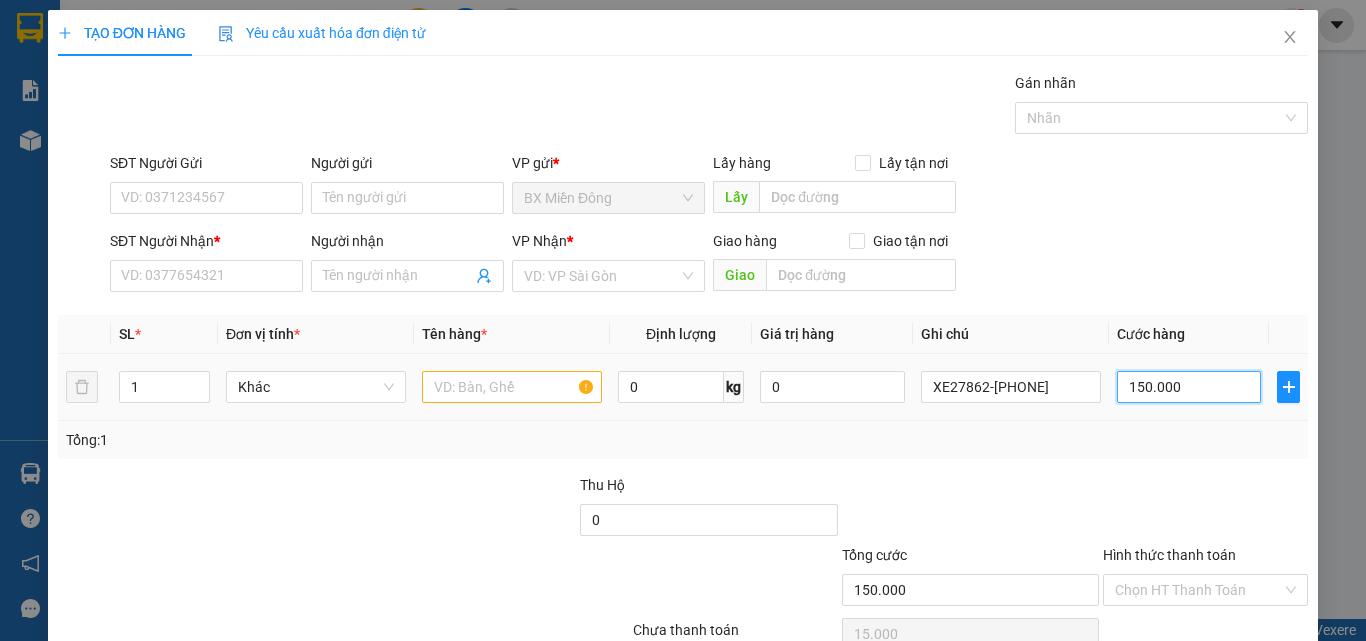 type on "150.000" 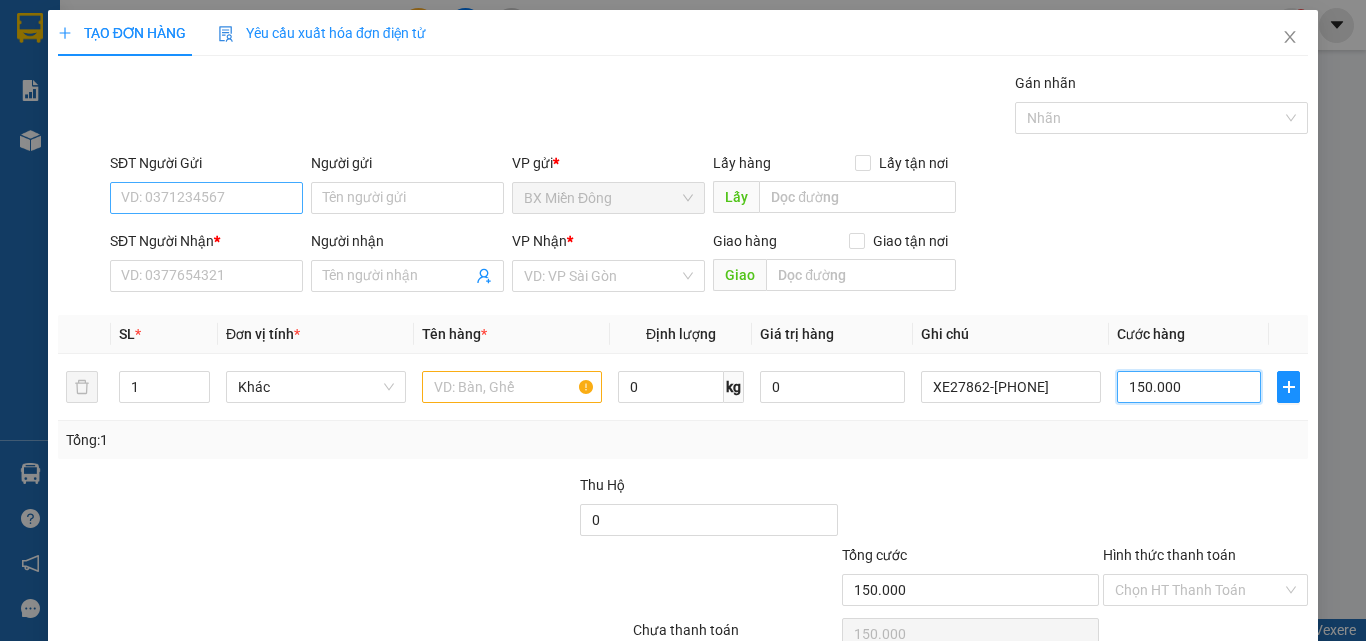 type on "150.000" 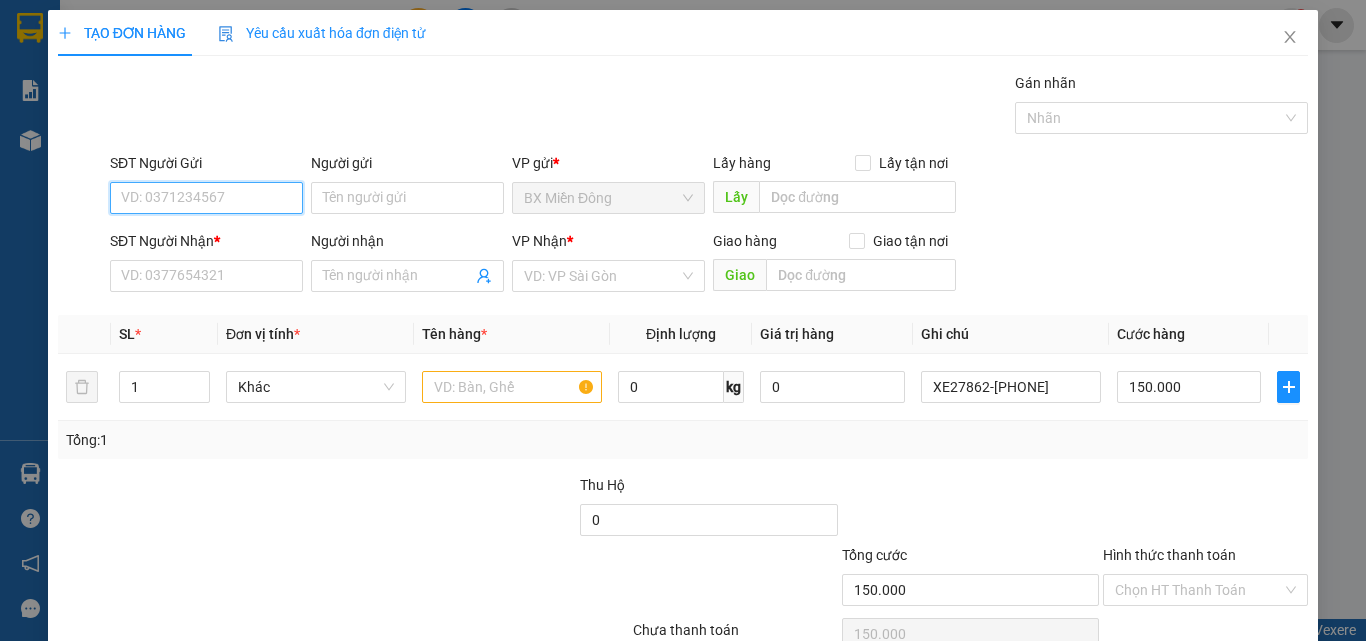 click on "SĐT Người Gửi" at bounding box center [206, 198] 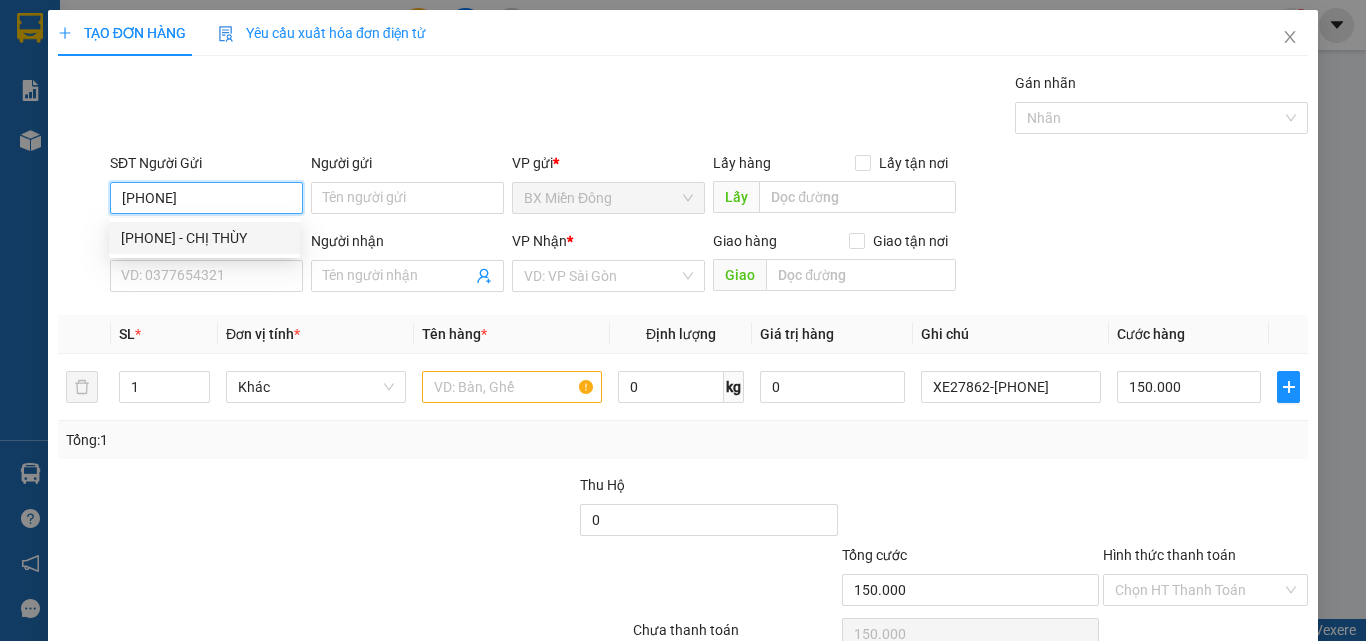 click on "[PHONE] - CHỊ THÙY" at bounding box center (204, 238) 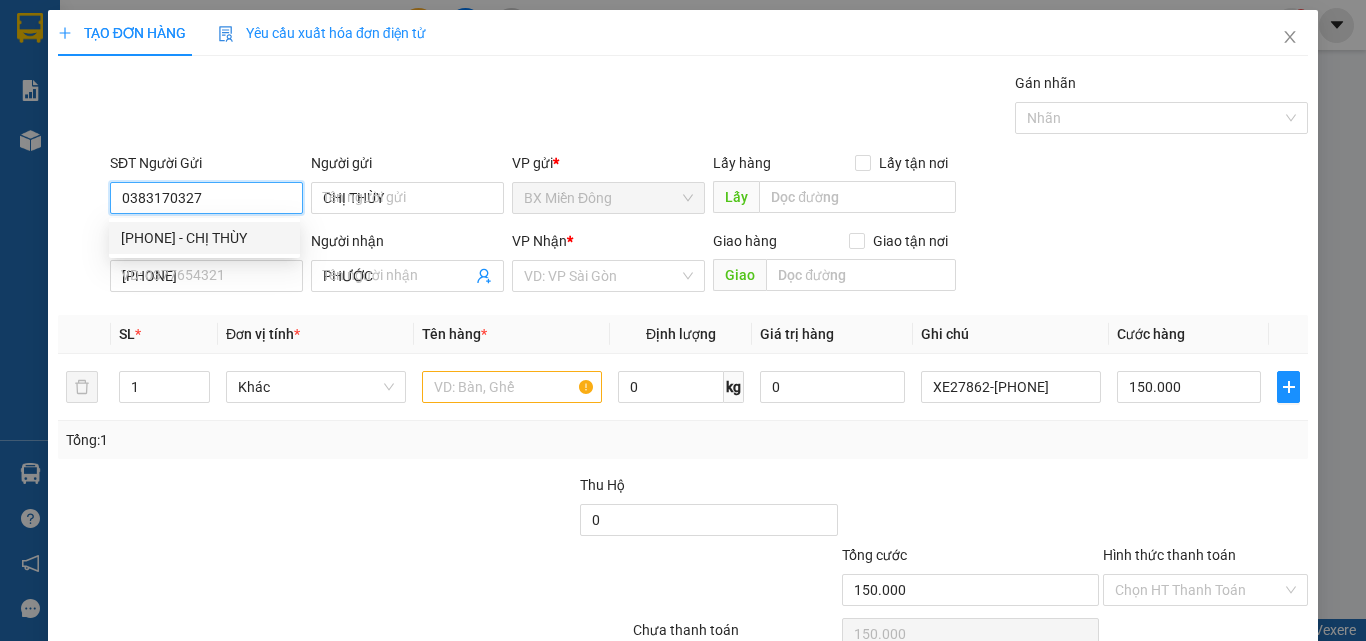 type on "120.000" 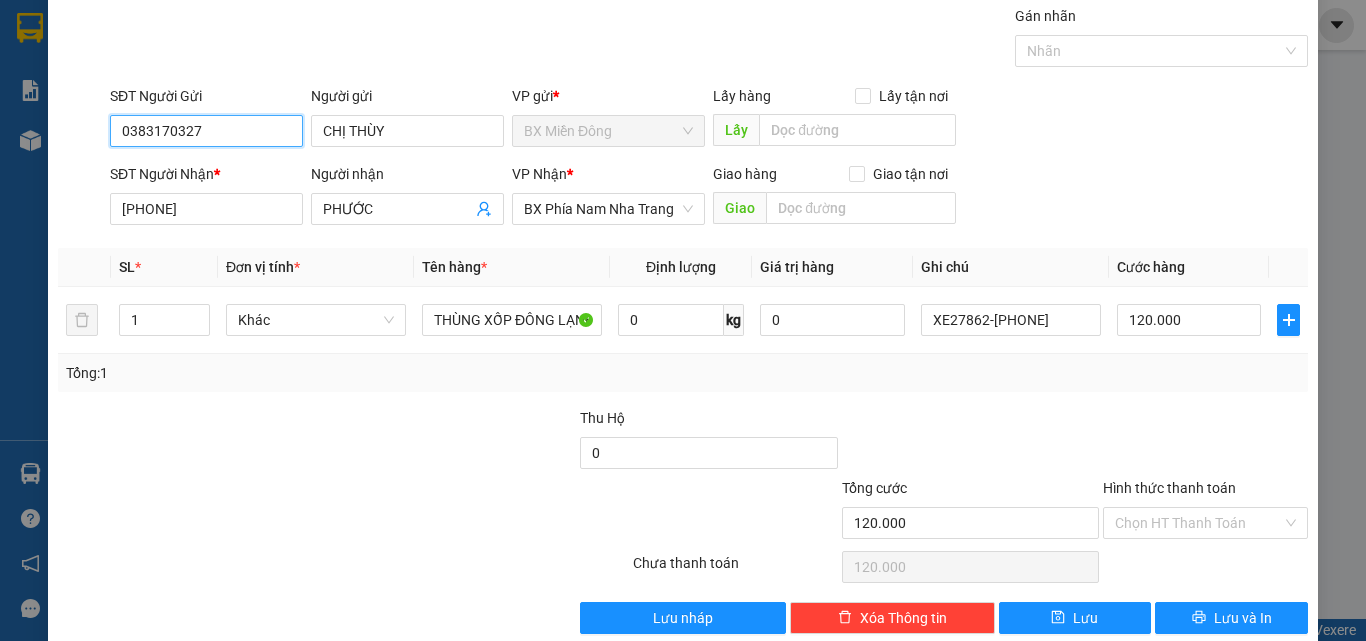 scroll, scrollTop: 99, scrollLeft: 0, axis: vertical 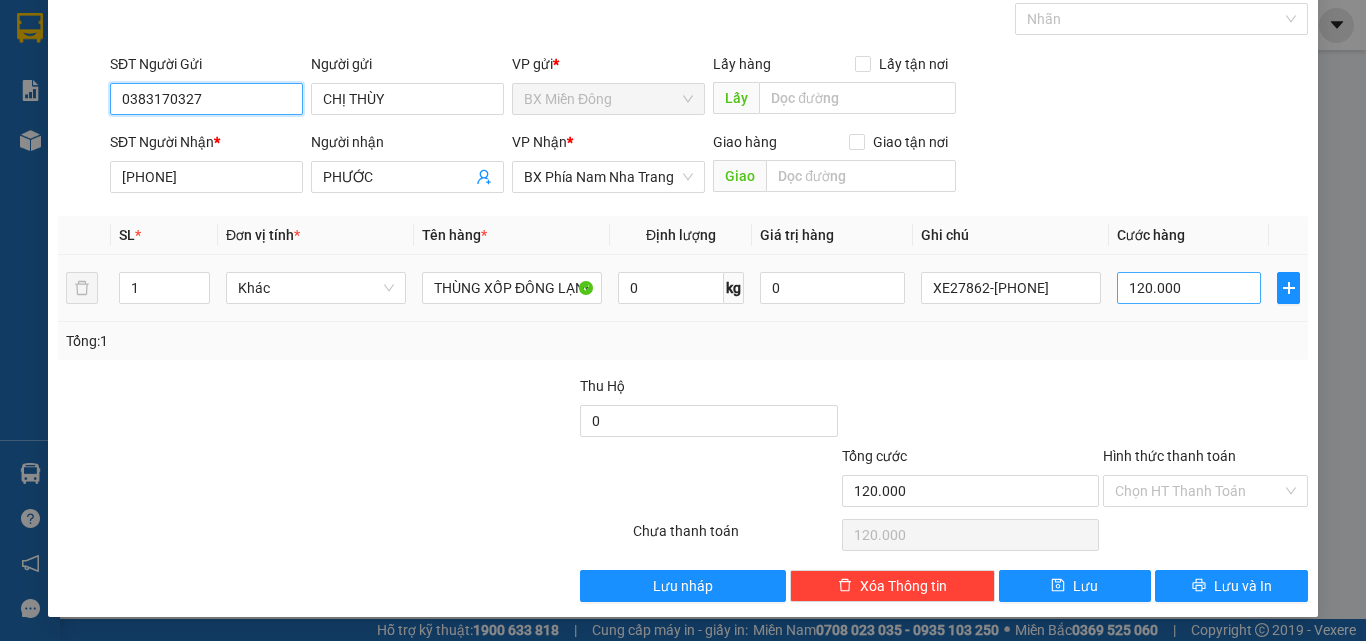 type on "0383170327" 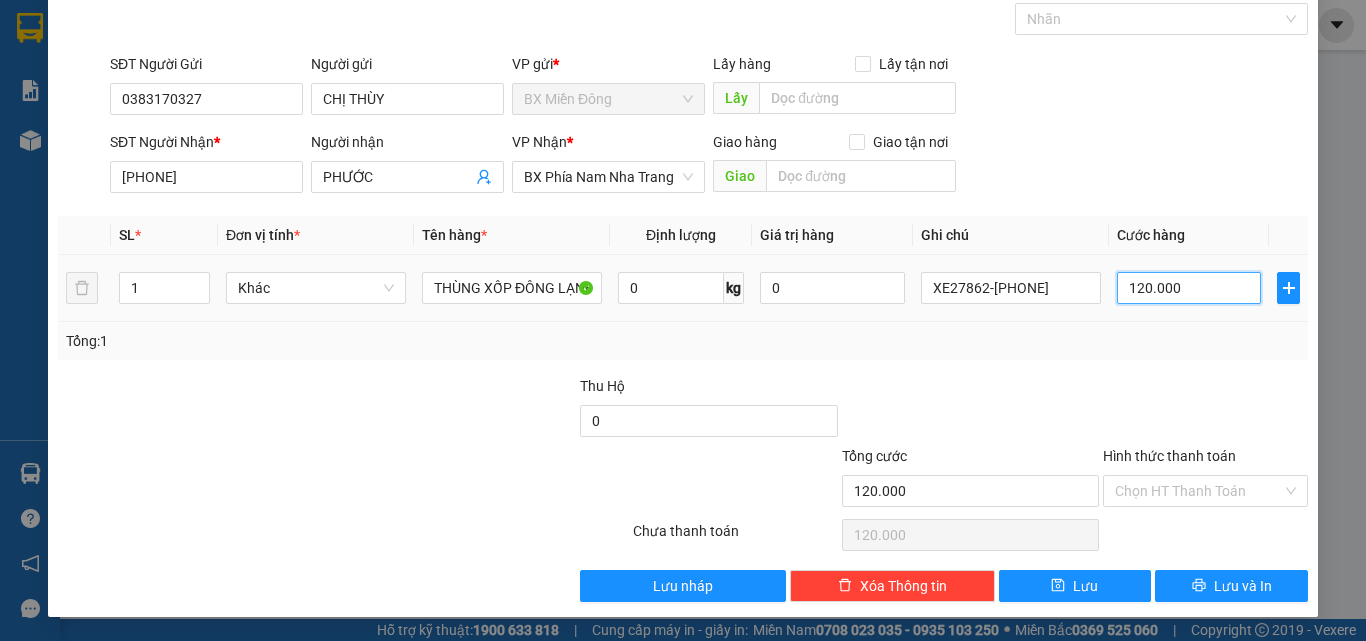 click on "120.000" at bounding box center [1189, 288] 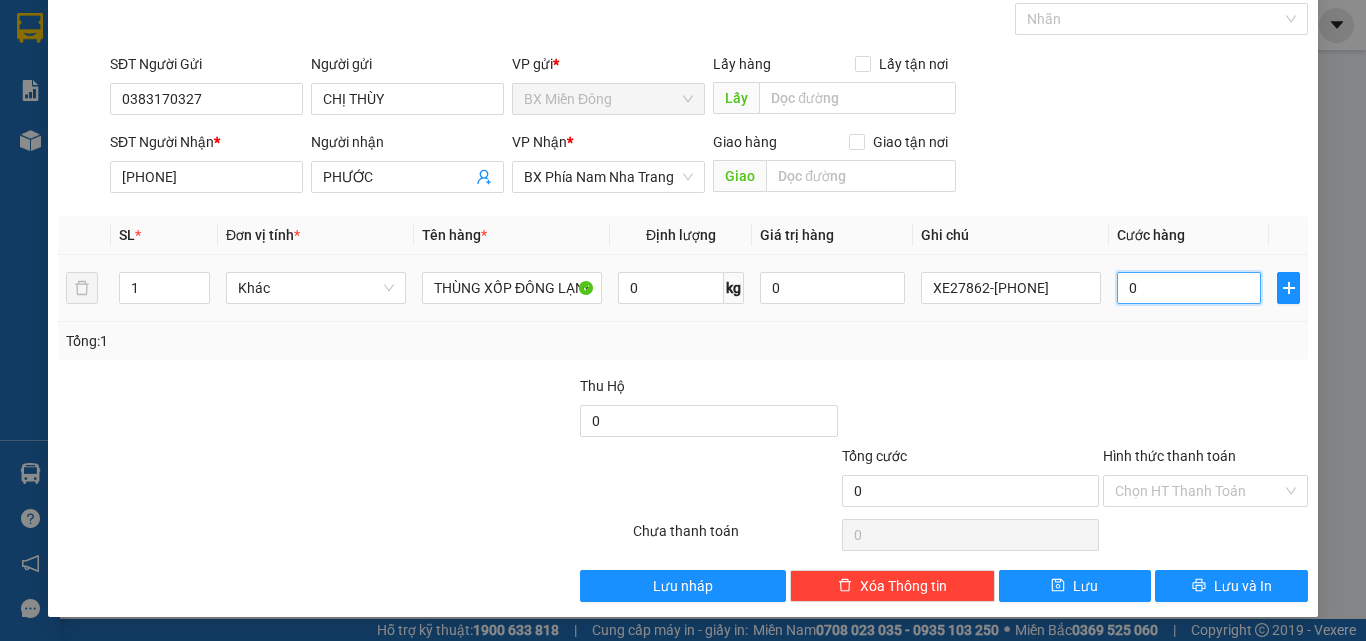 type on "1" 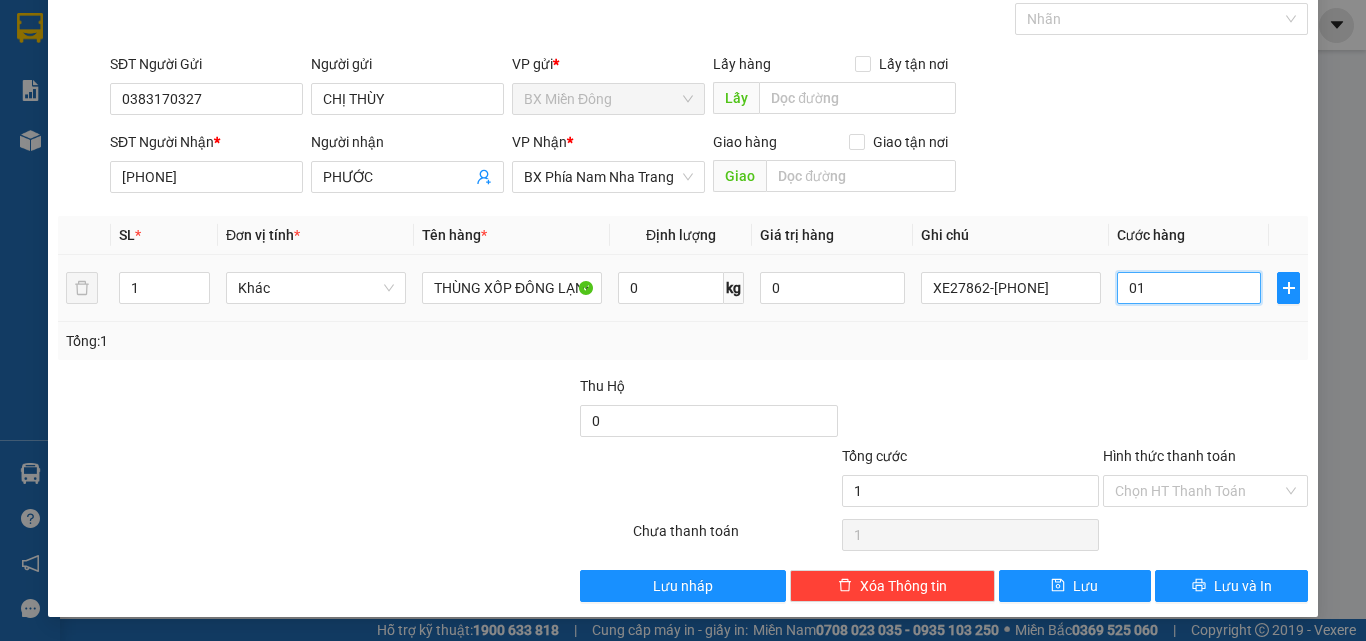 type on "15" 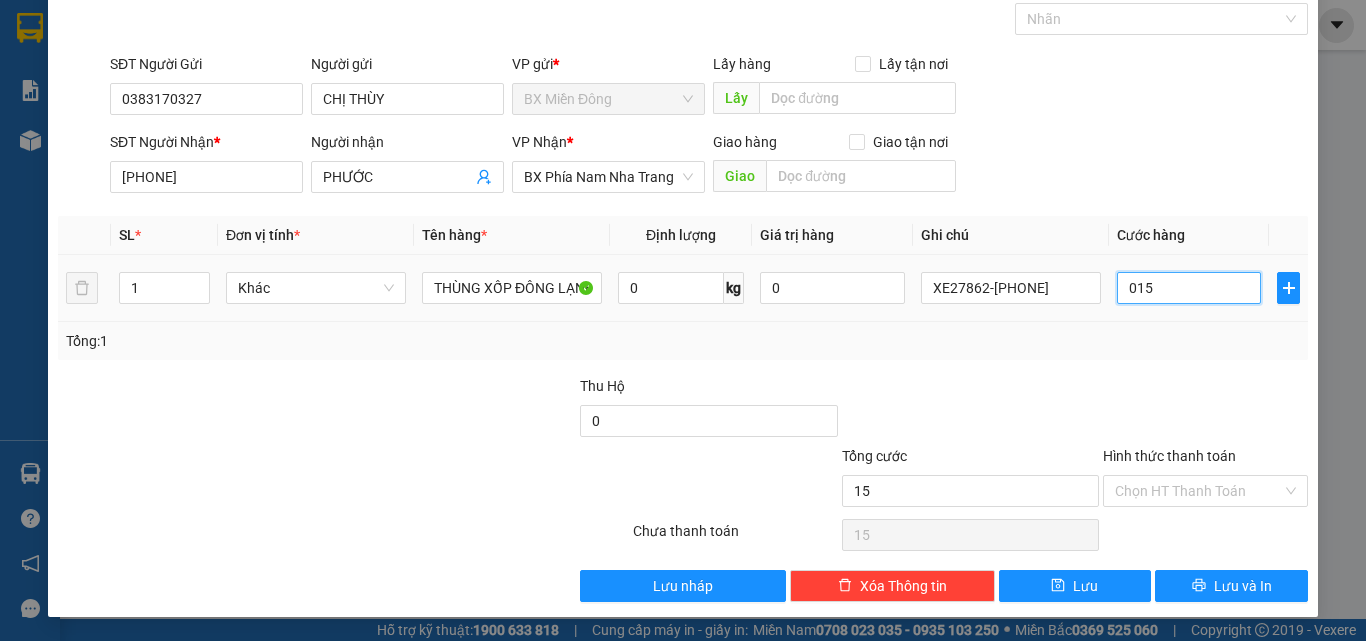 type on "150" 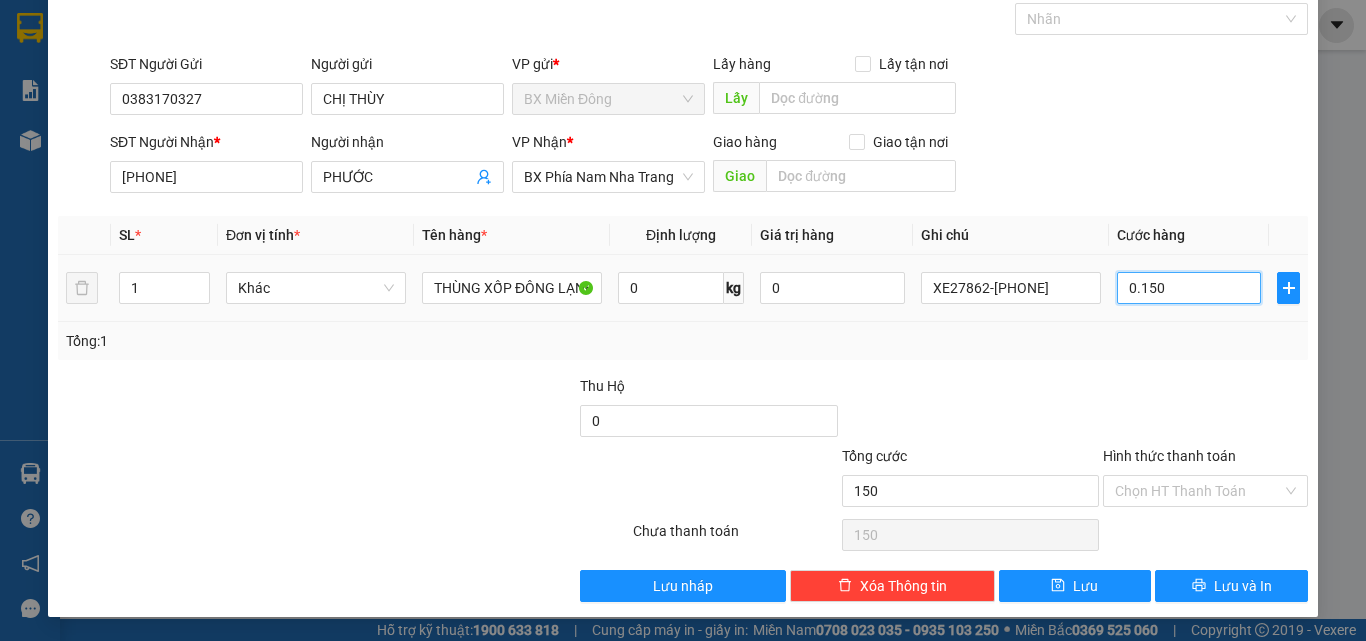 type on "1.500" 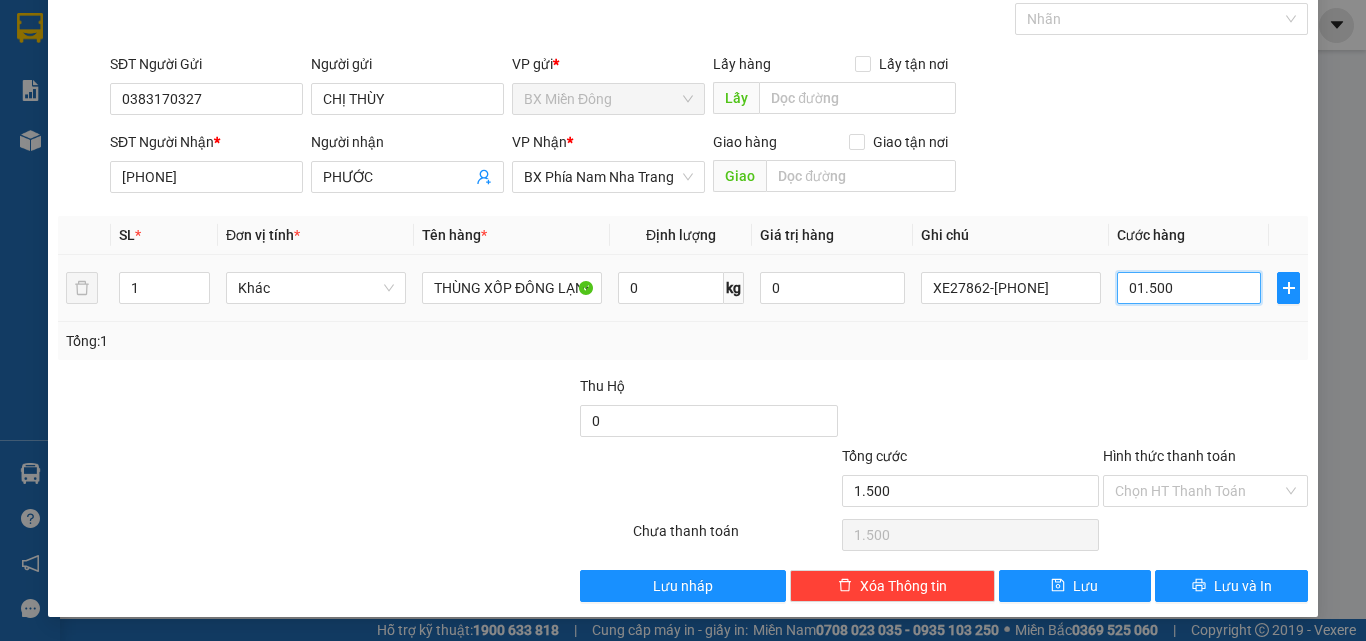 type on "015.000" 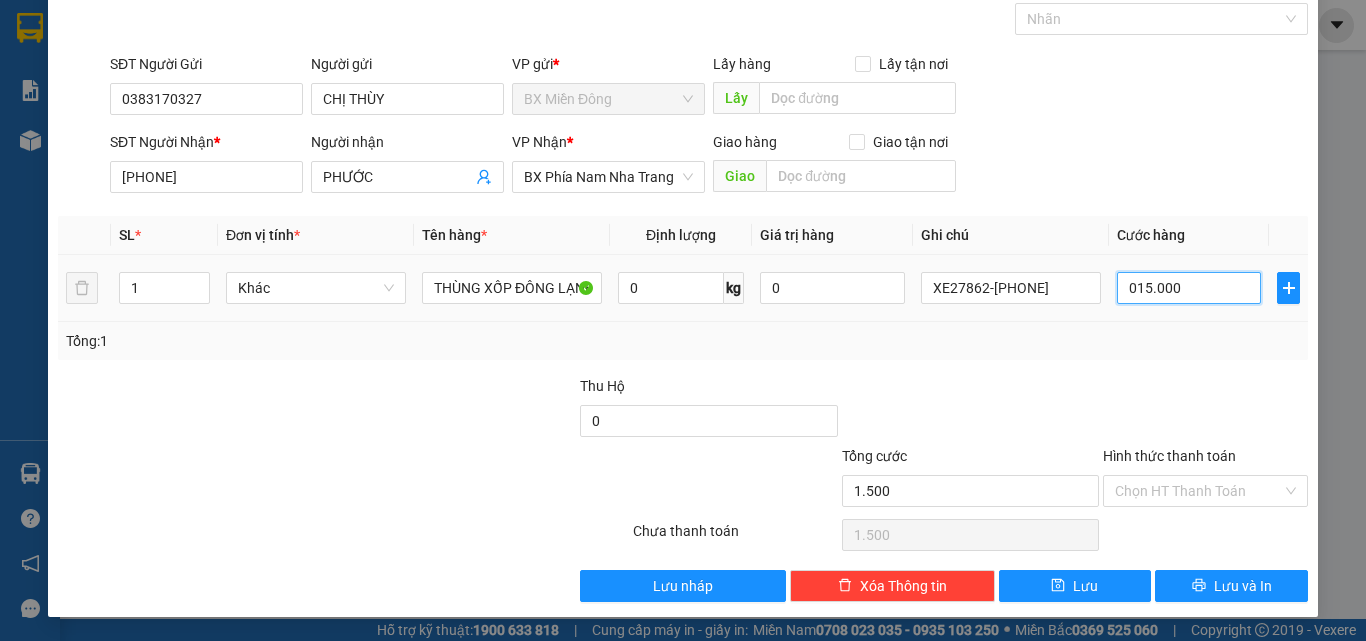 type on "15.000" 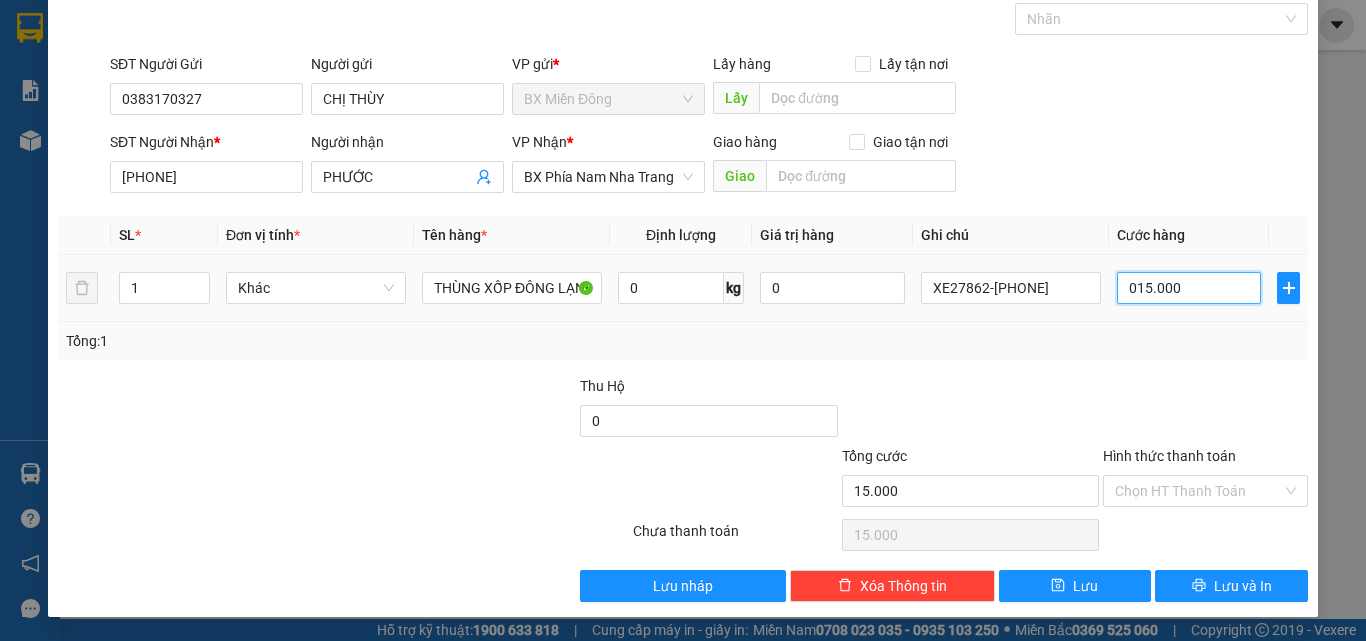 type on "150.000" 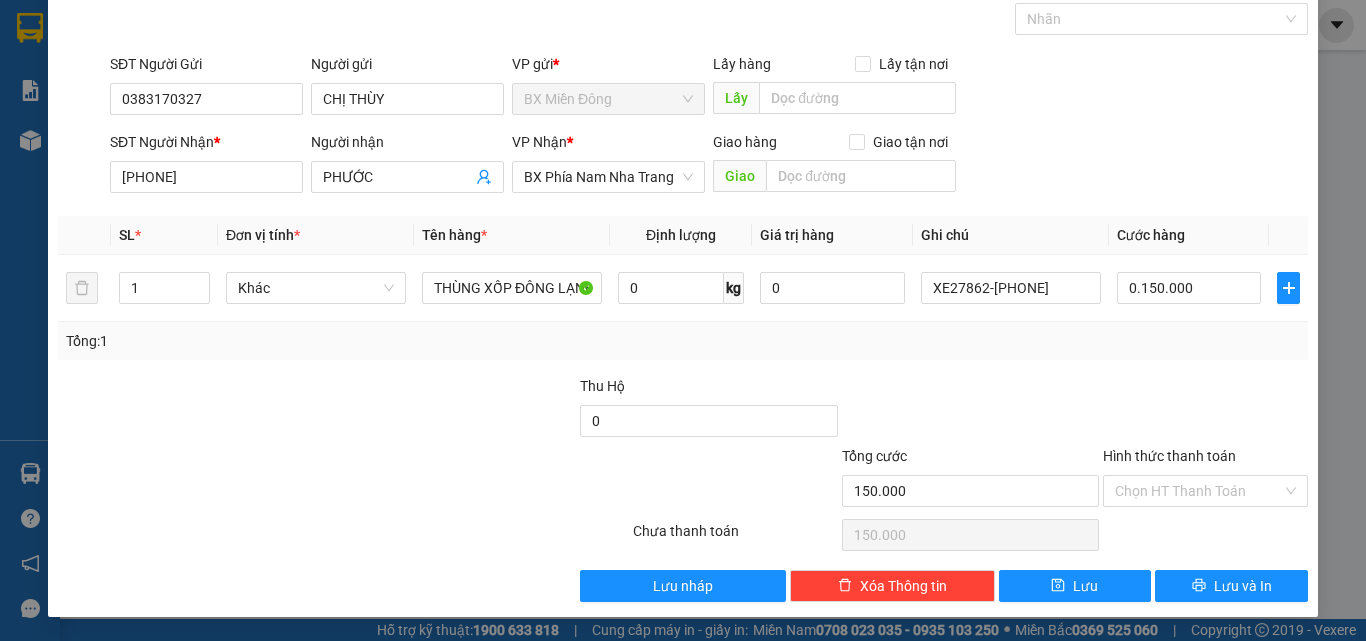type on "150.000" 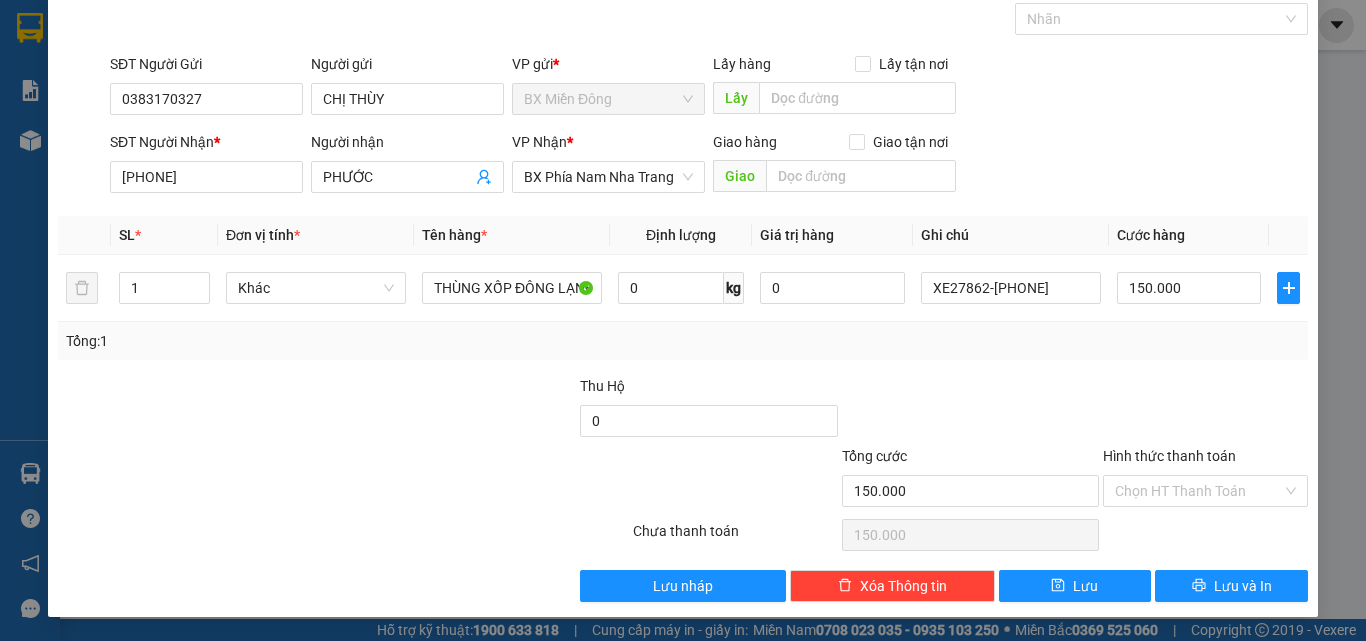click at bounding box center [1205, 410] 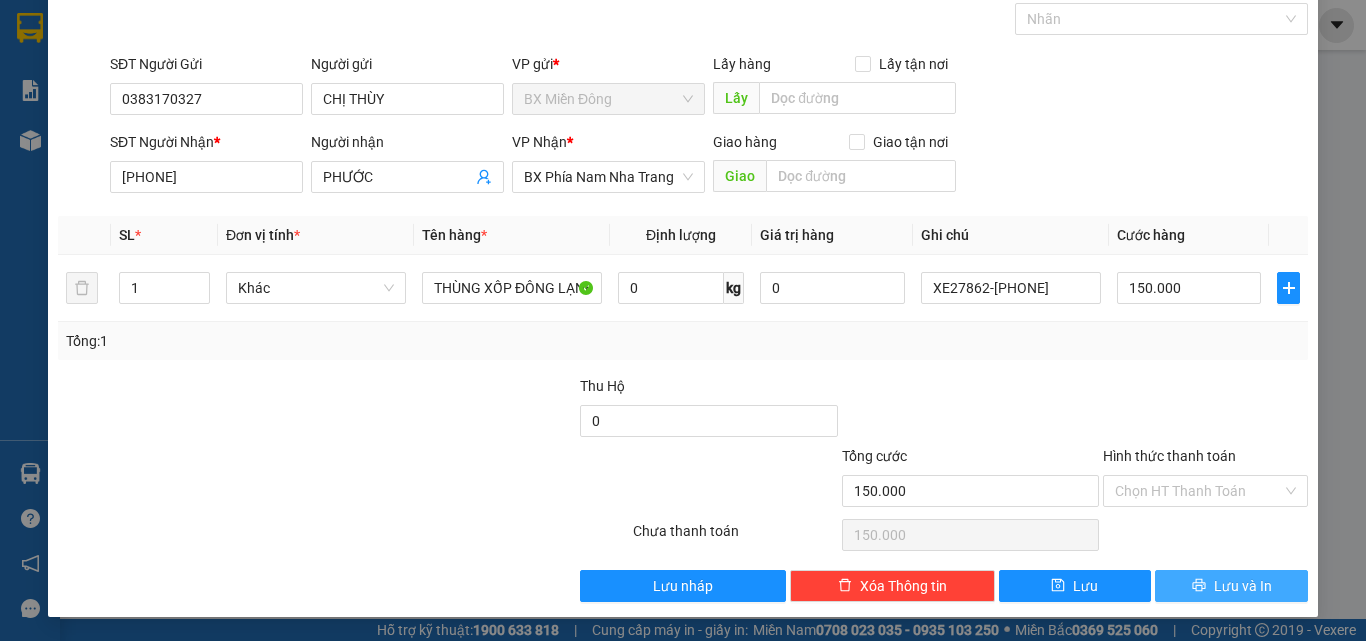 click 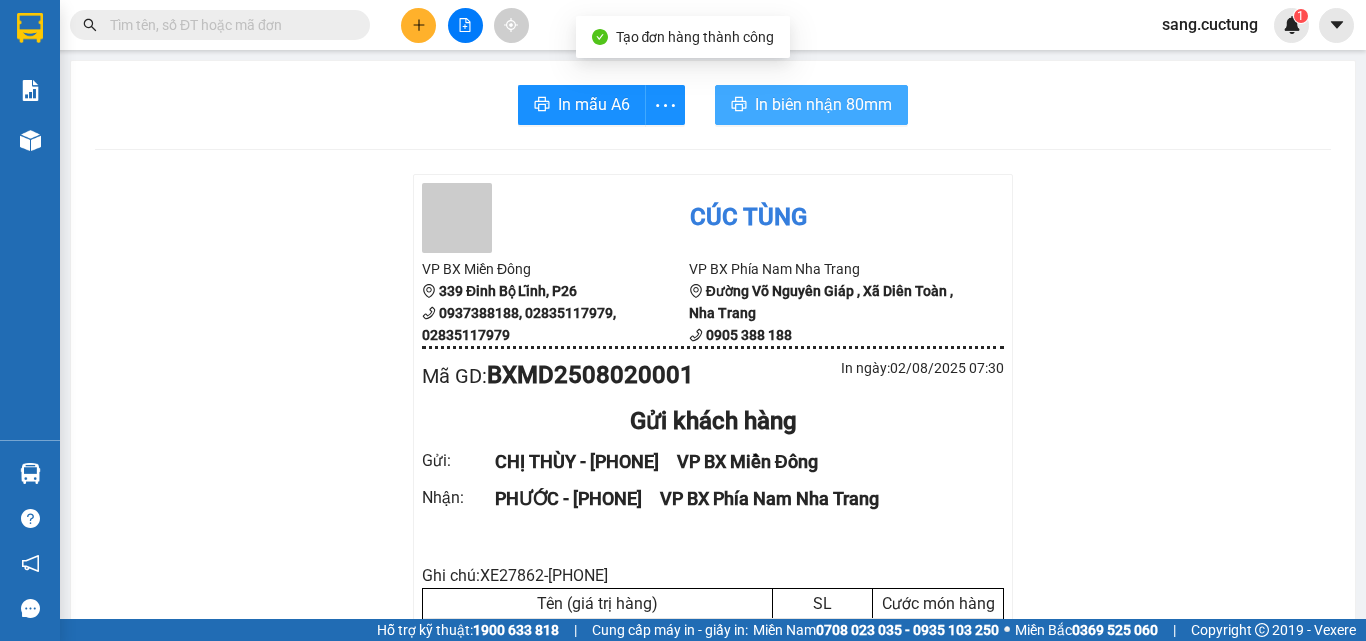 click on "In biên nhận 80mm" at bounding box center (823, 104) 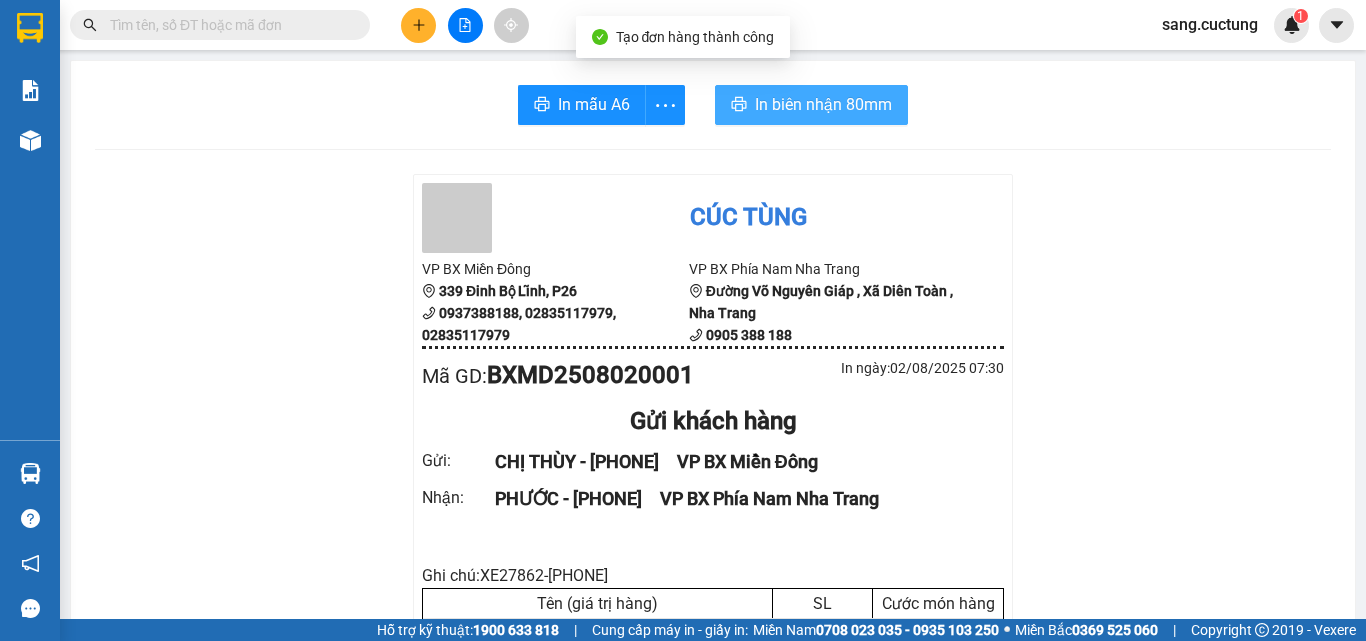 scroll, scrollTop: 0, scrollLeft: 0, axis: both 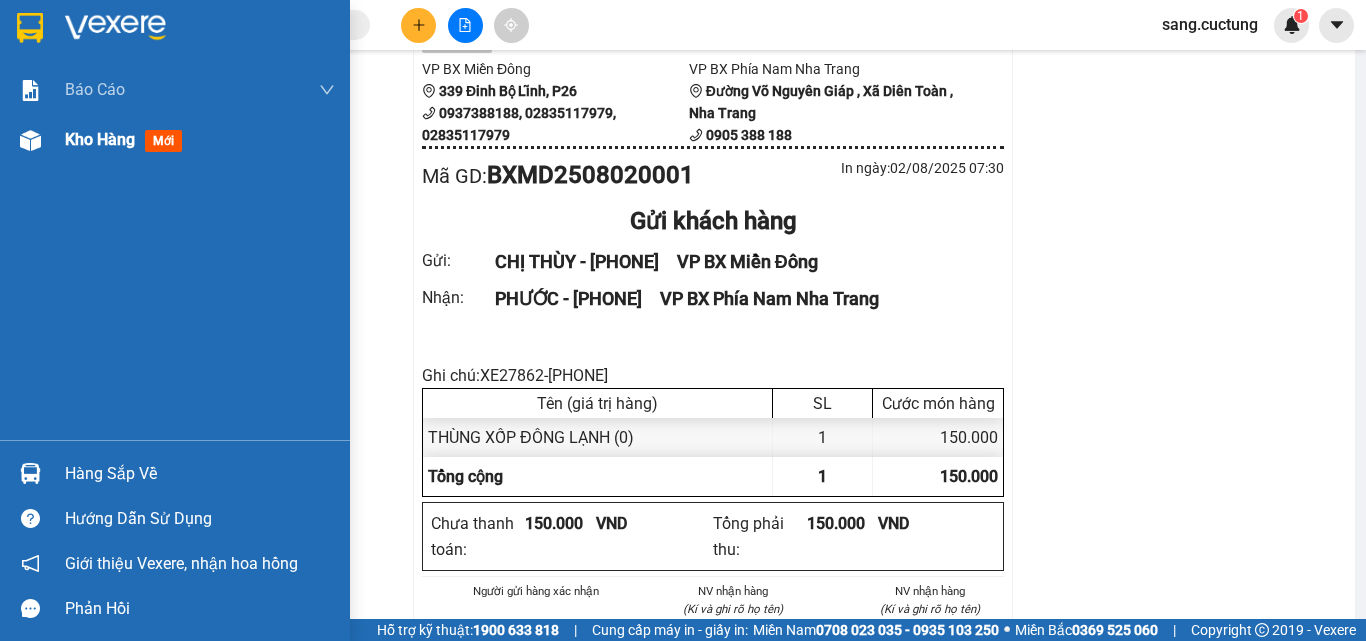 click on "mới" at bounding box center [163, 141] 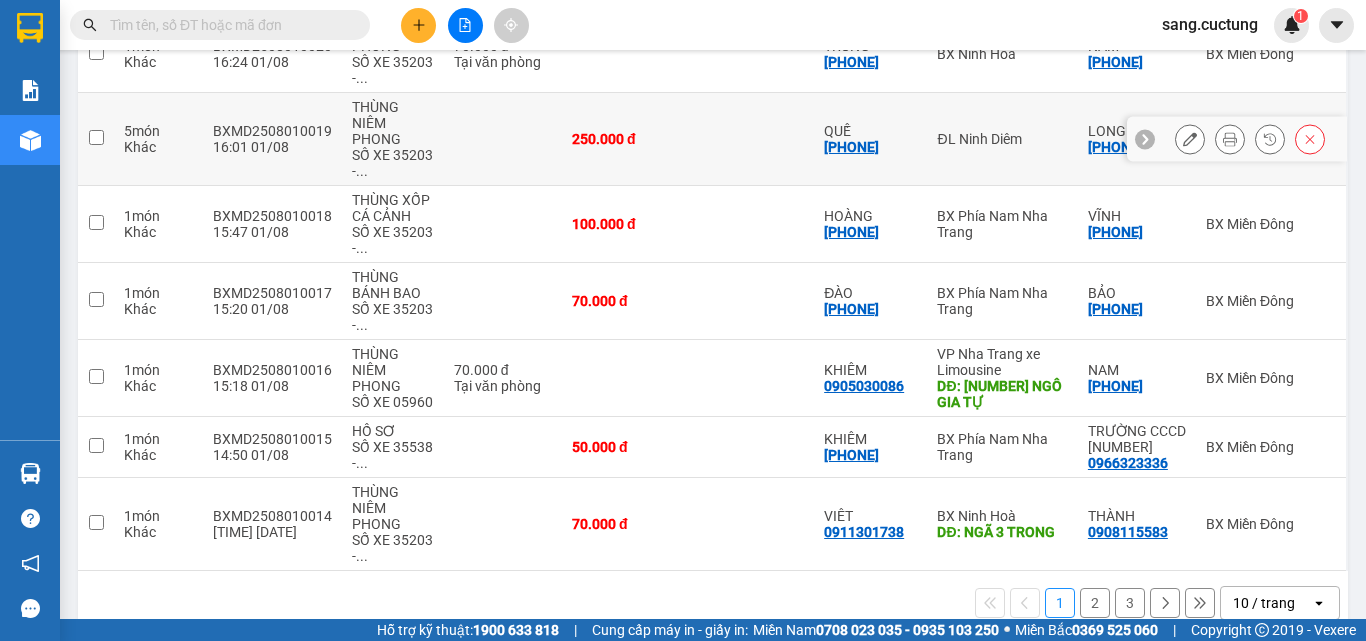 scroll, scrollTop: 600, scrollLeft: 0, axis: vertical 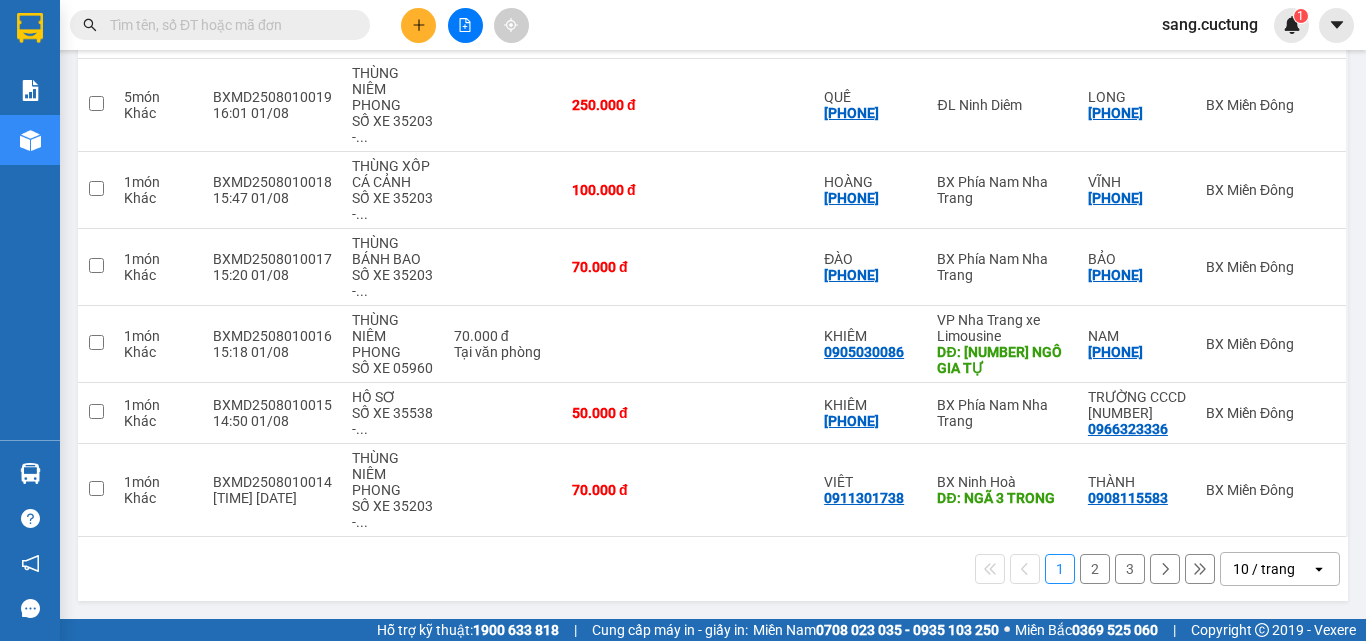 click on "2" at bounding box center (1095, 569) 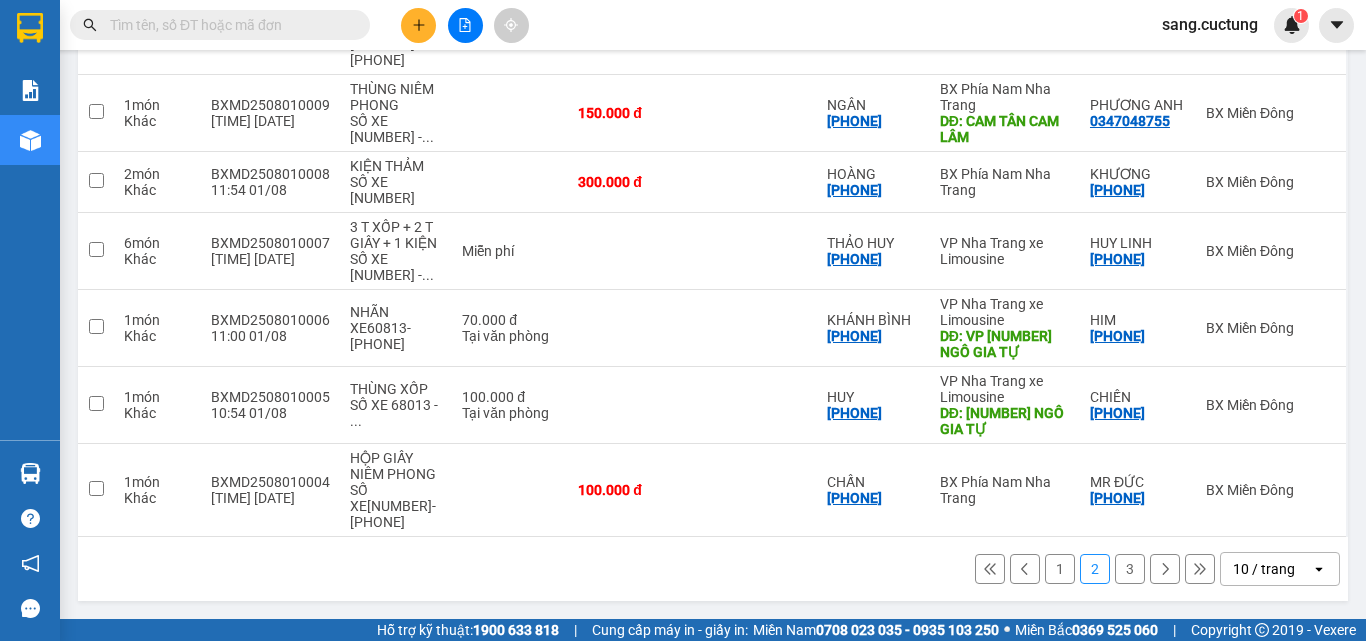 scroll, scrollTop: 600, scrollLeft: 0, axis: vertical 